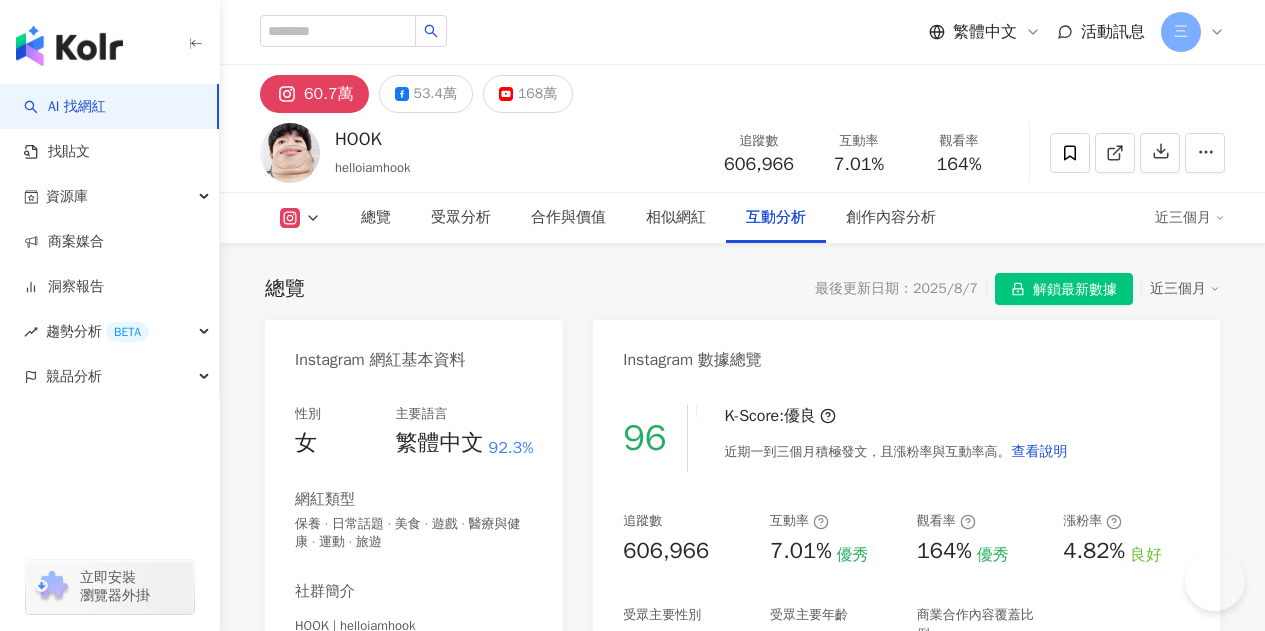 scroll, scrollTop: 5100, scrollLeft: 0, axis: vertical 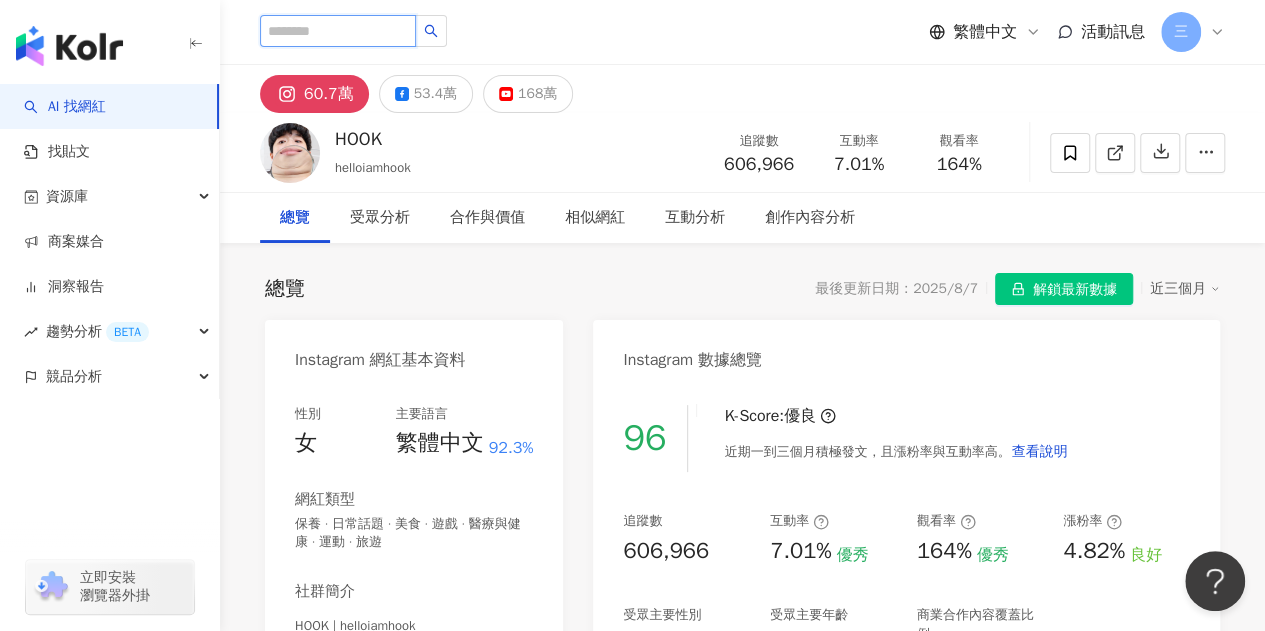 click at bounding box center (338, 31) 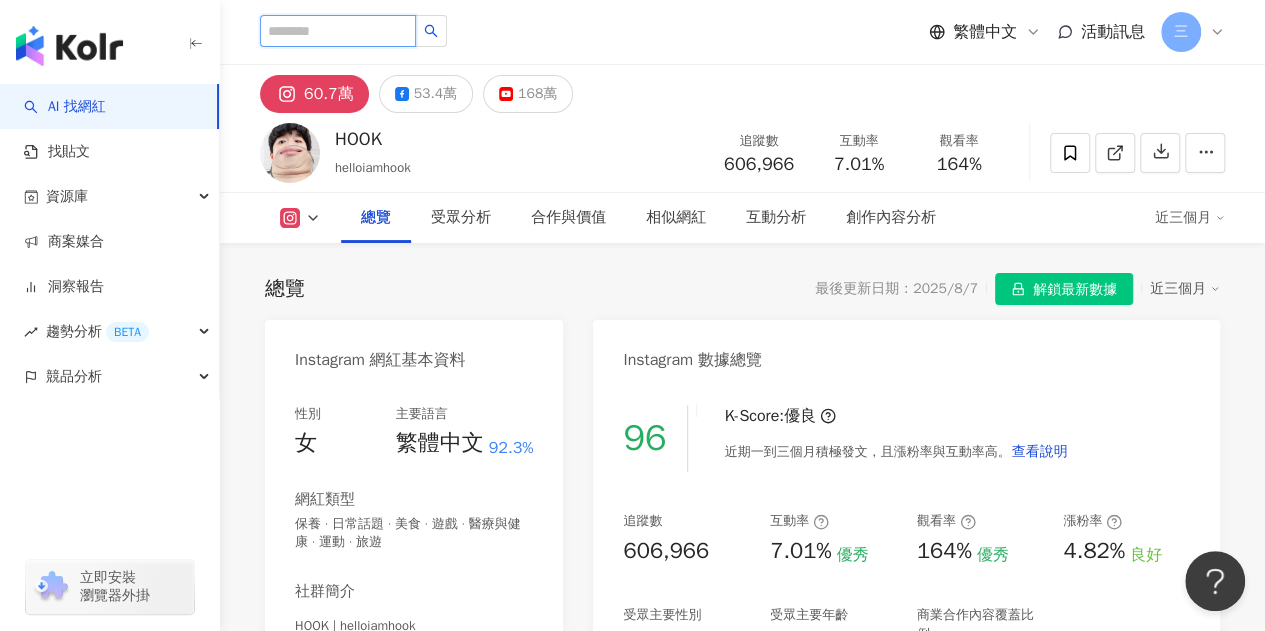 scroll, scrollTop: 300, scrollLeft: 0, axis: vertical 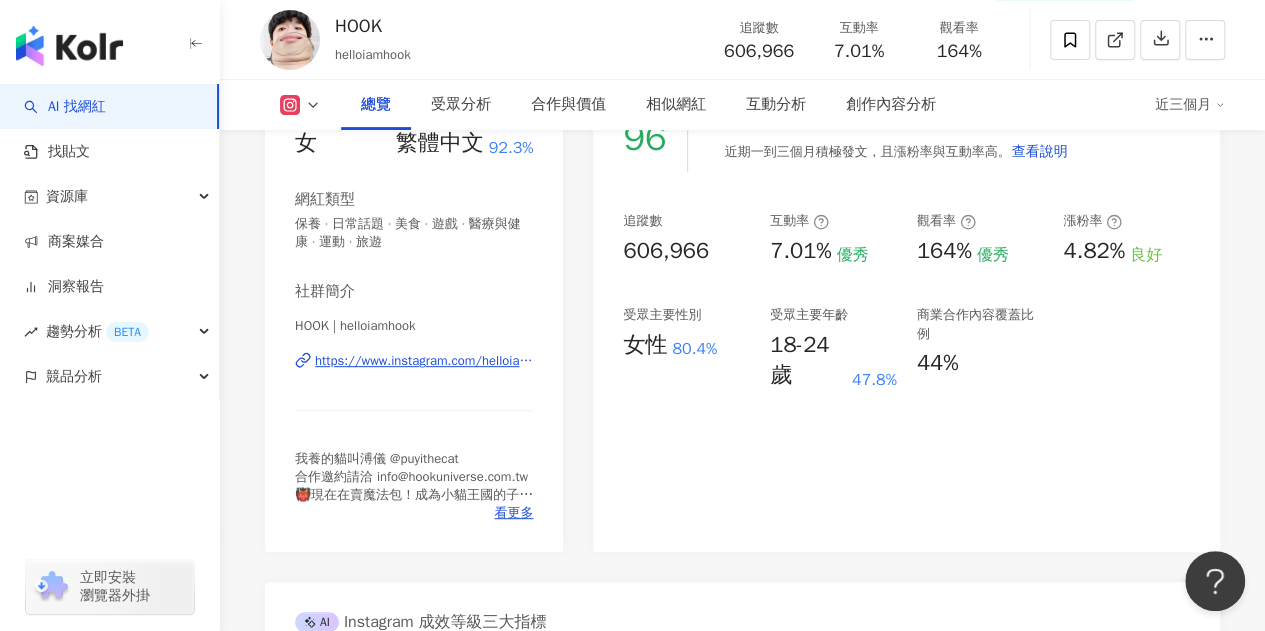 drag, startPoint x: 580, startPoint y: 37, endPoint x: 756, endPoint y: 60, distance: 177.49648 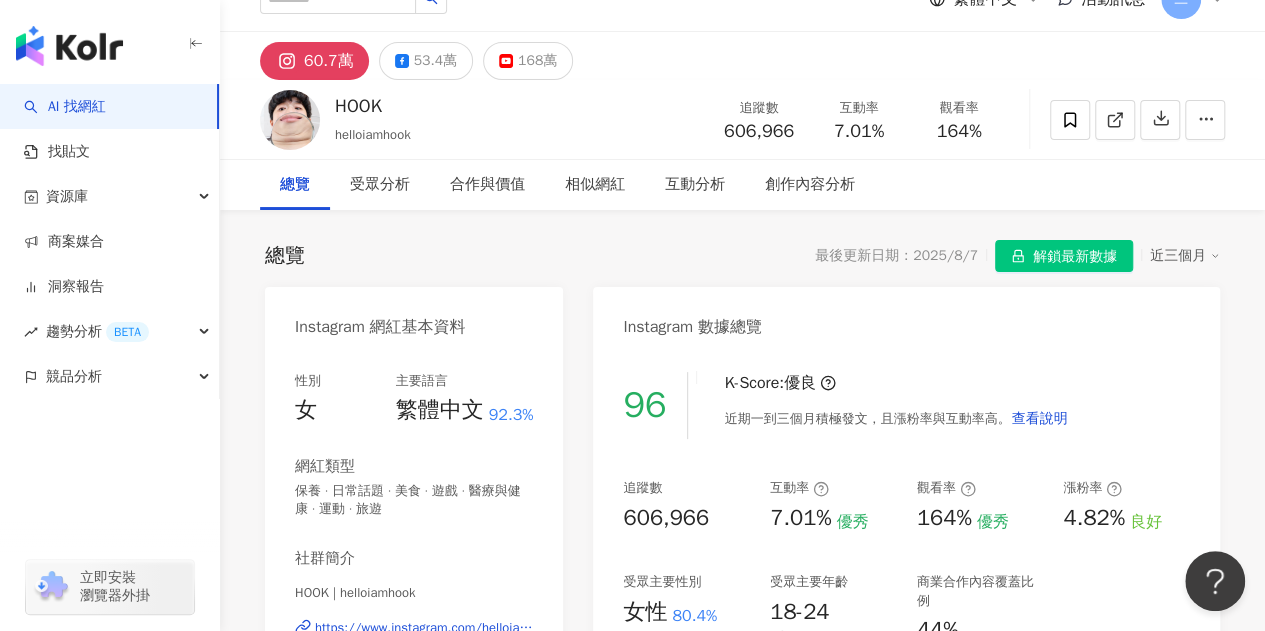 scroll, scrollTop: 0, scrollLeft: 0, axis: both 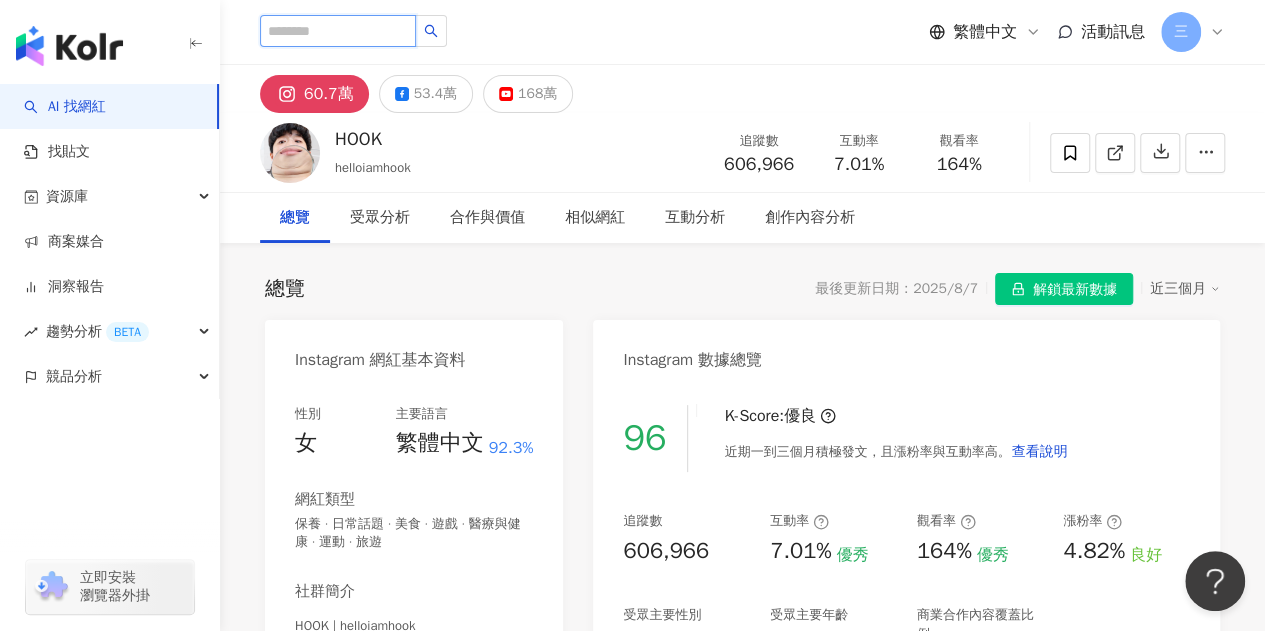 click at bounding box center (338, 31) 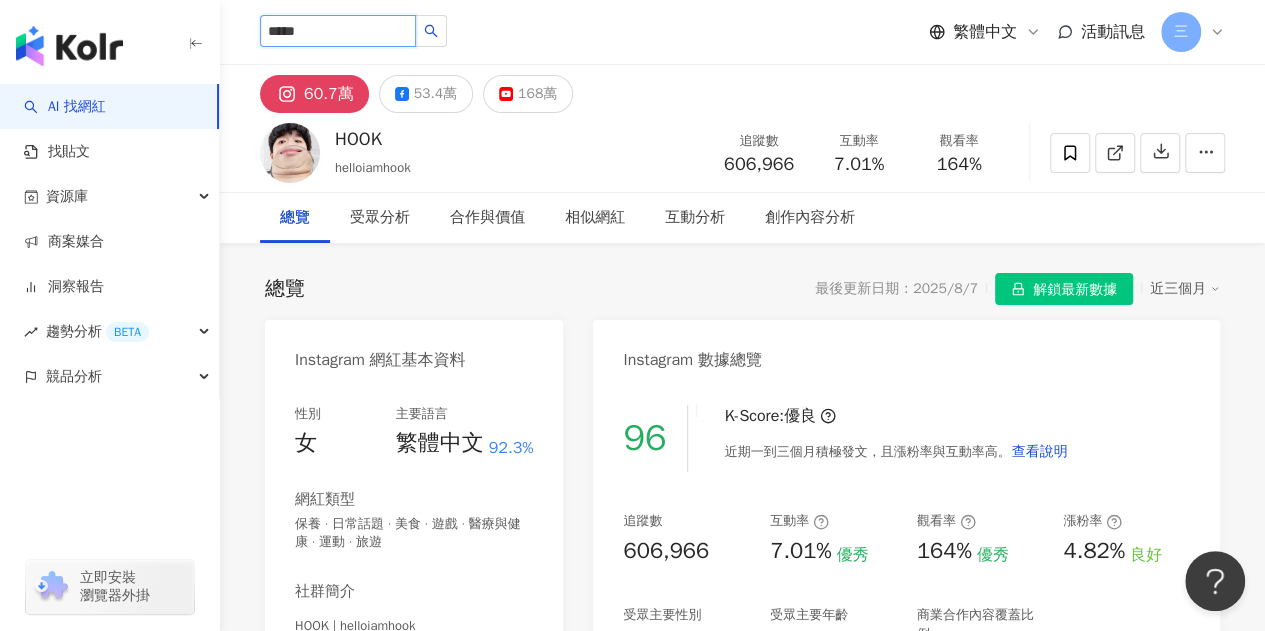 type on "*****" 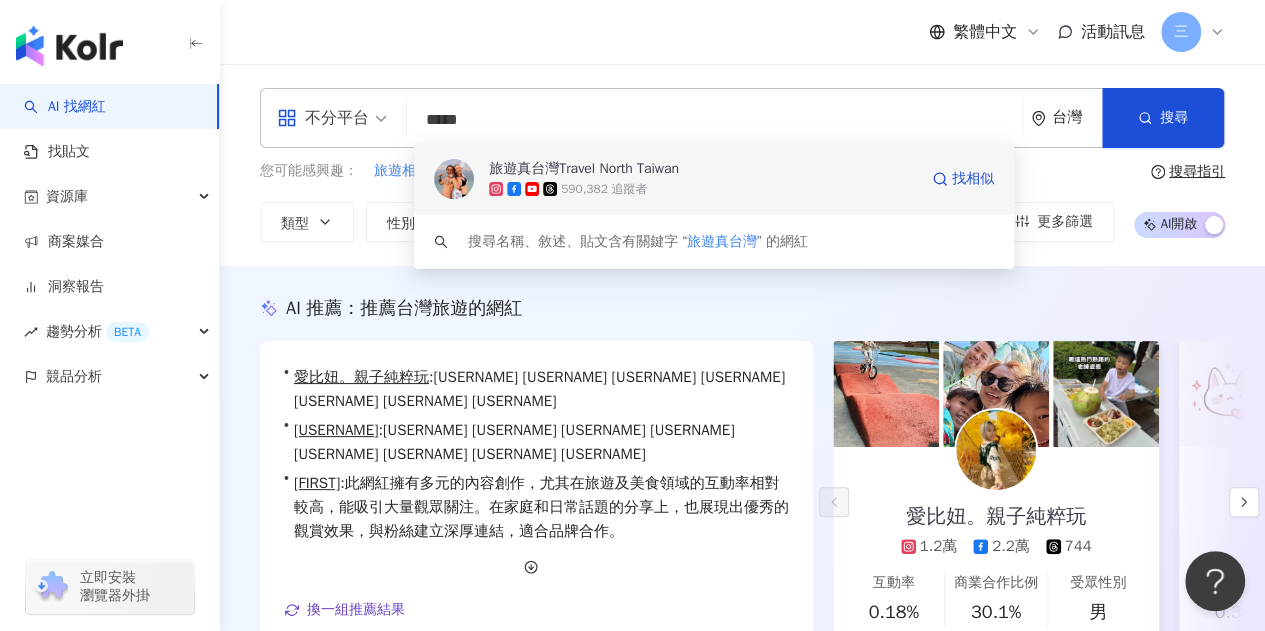 click on "590,382   追蹤者" at bounding box center [703, 189] 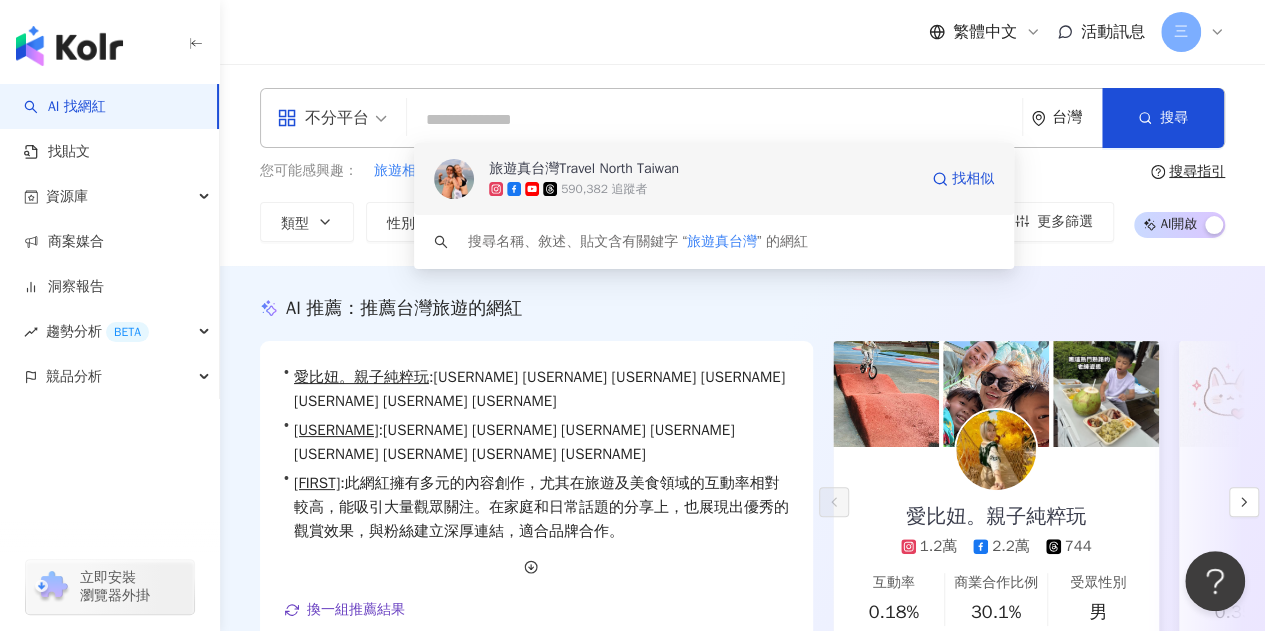 type 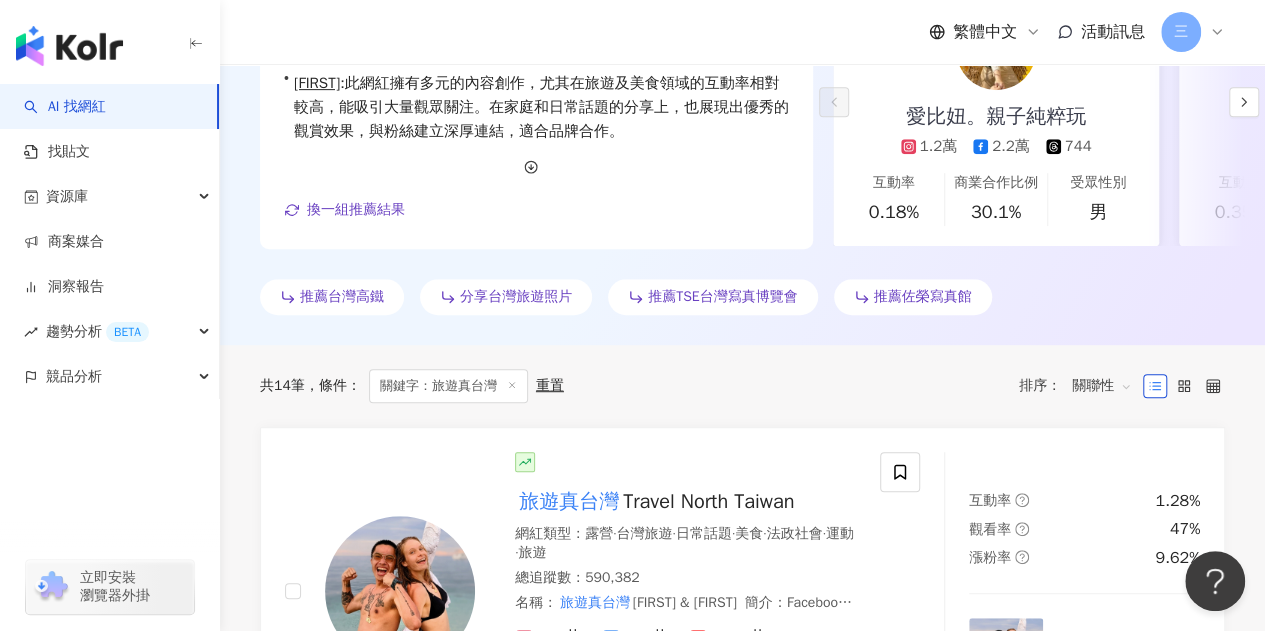 scroll, scrollTop: 600, scrollLeft: 0, axis: vertical 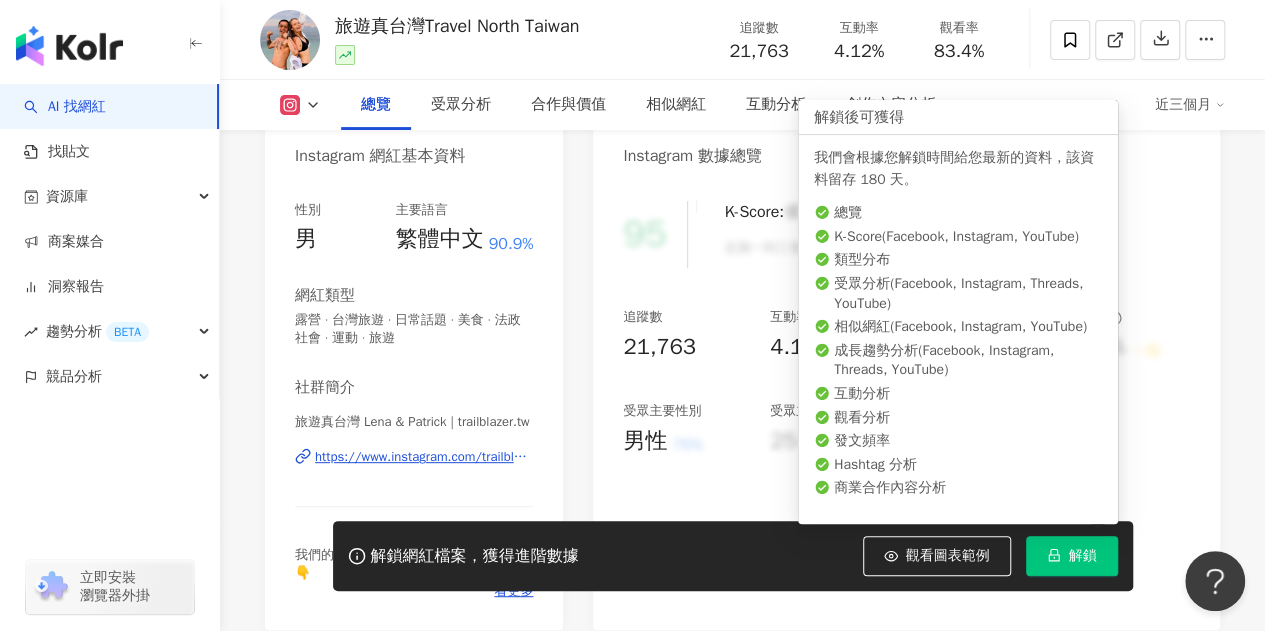 click on "解鎖" at bounding box center (1072, 556) 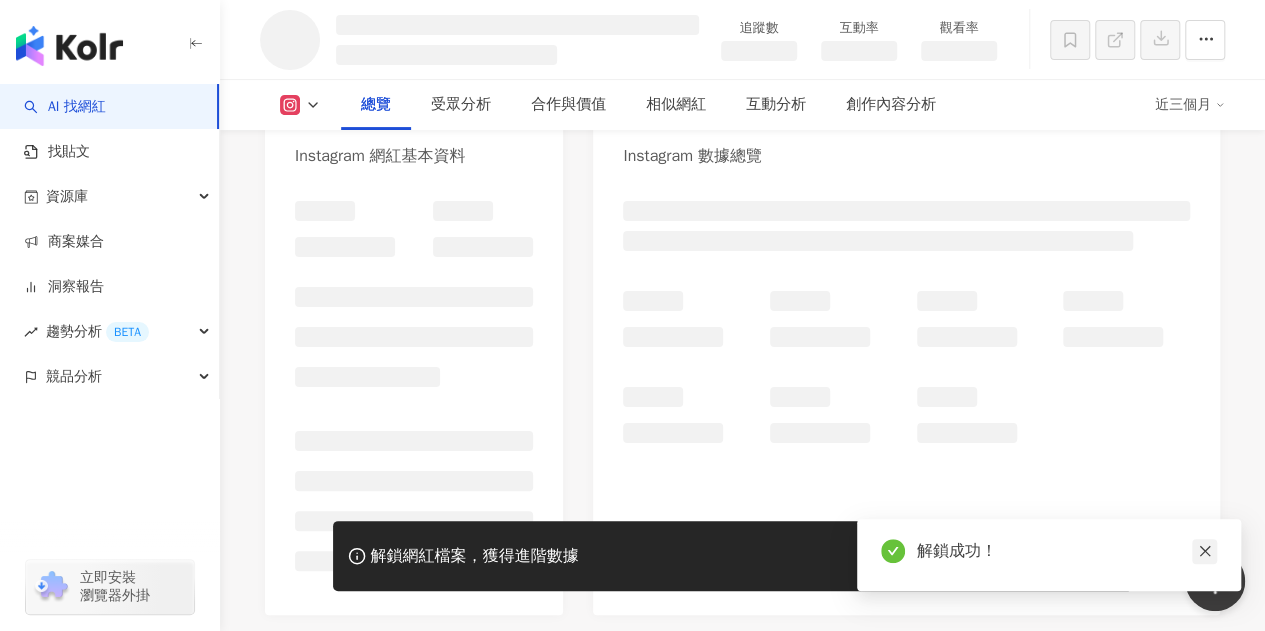 click at bounding box center [1204, 551] 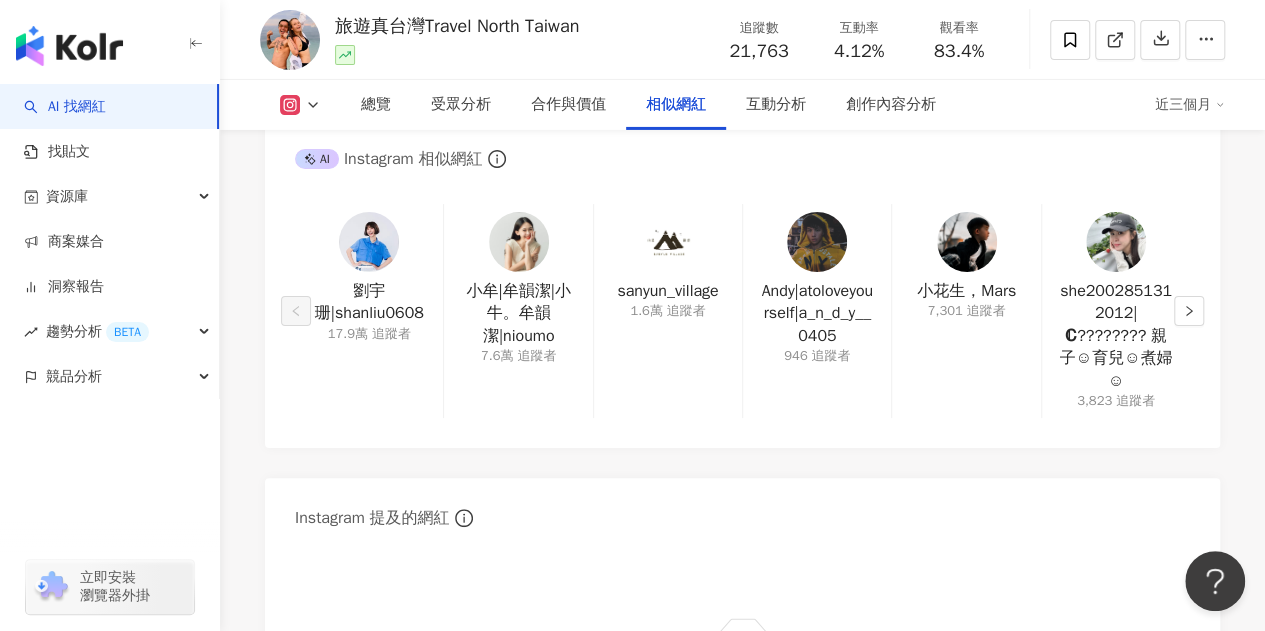 scroll, scrollTop: 3300, scrollLeft: 0, axis: vertical 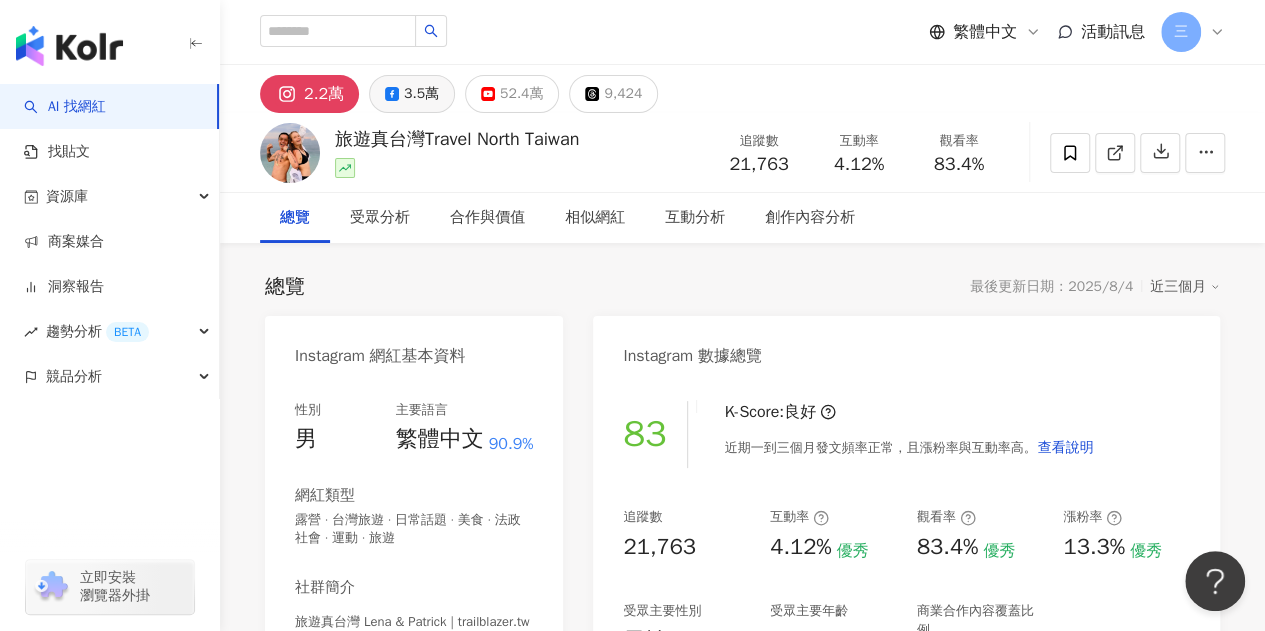 click on "3.5萬" at bounding box center (421, 94) 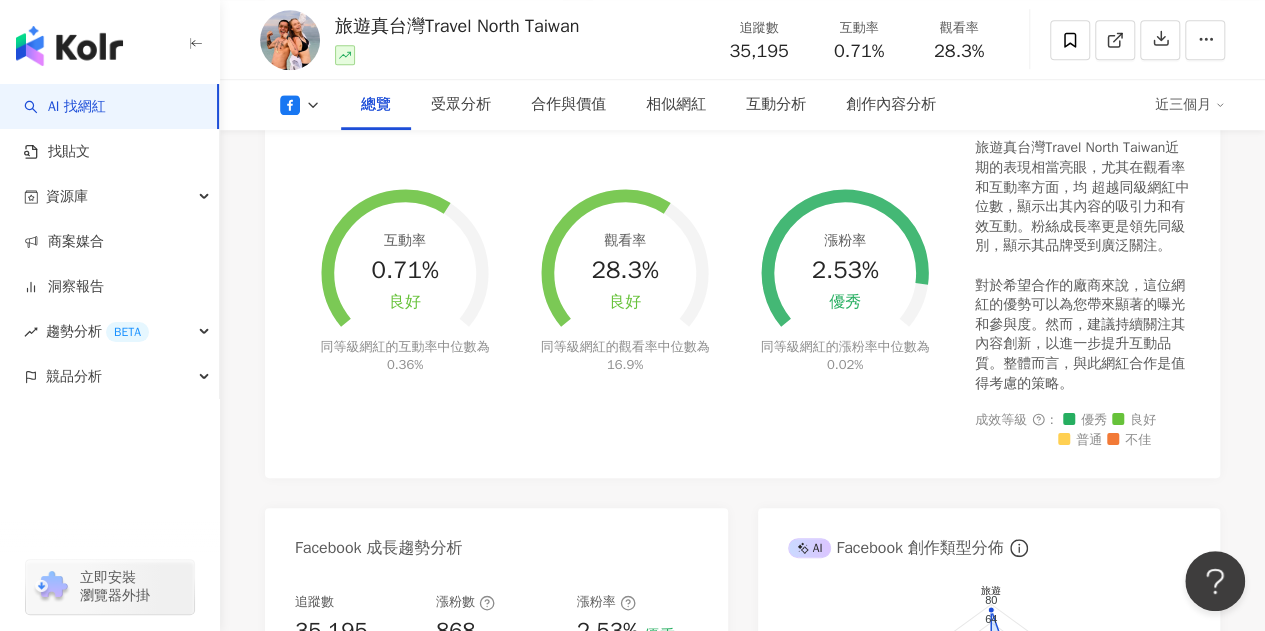 scroll, scrollTop: 1000, scrollLeft: 0, axis: vertical 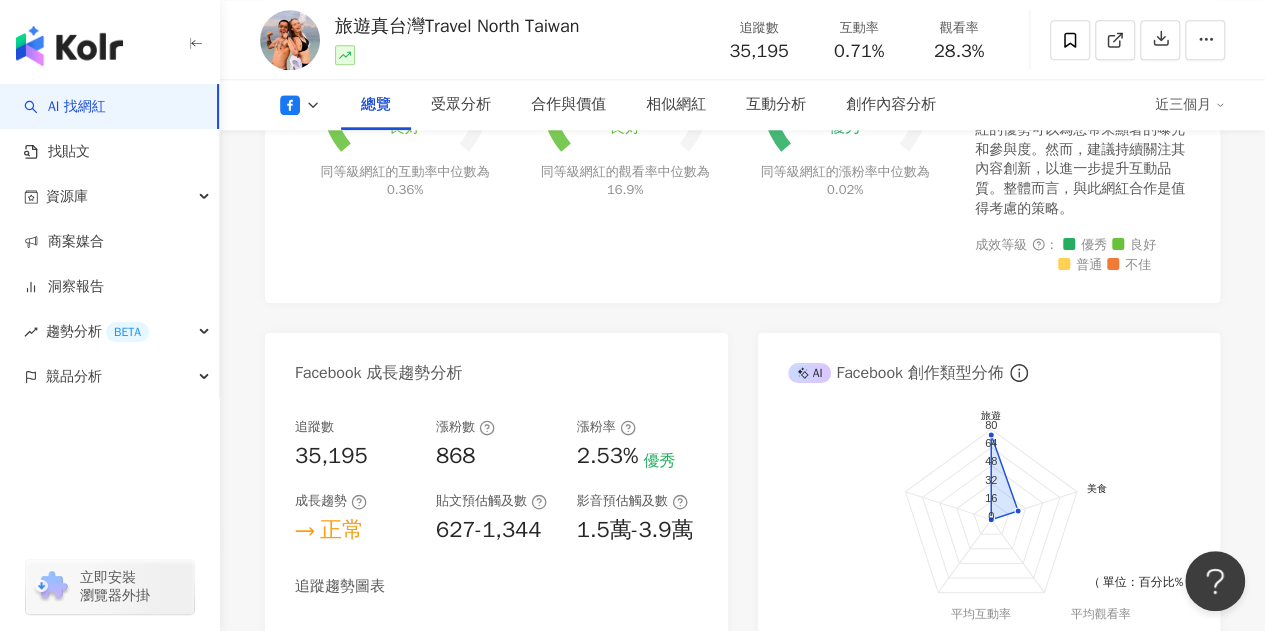 drag, startPoint x: 232, startPoint y: 299, endPoint x: 306, endPoint y: 328, distance: 79.47956 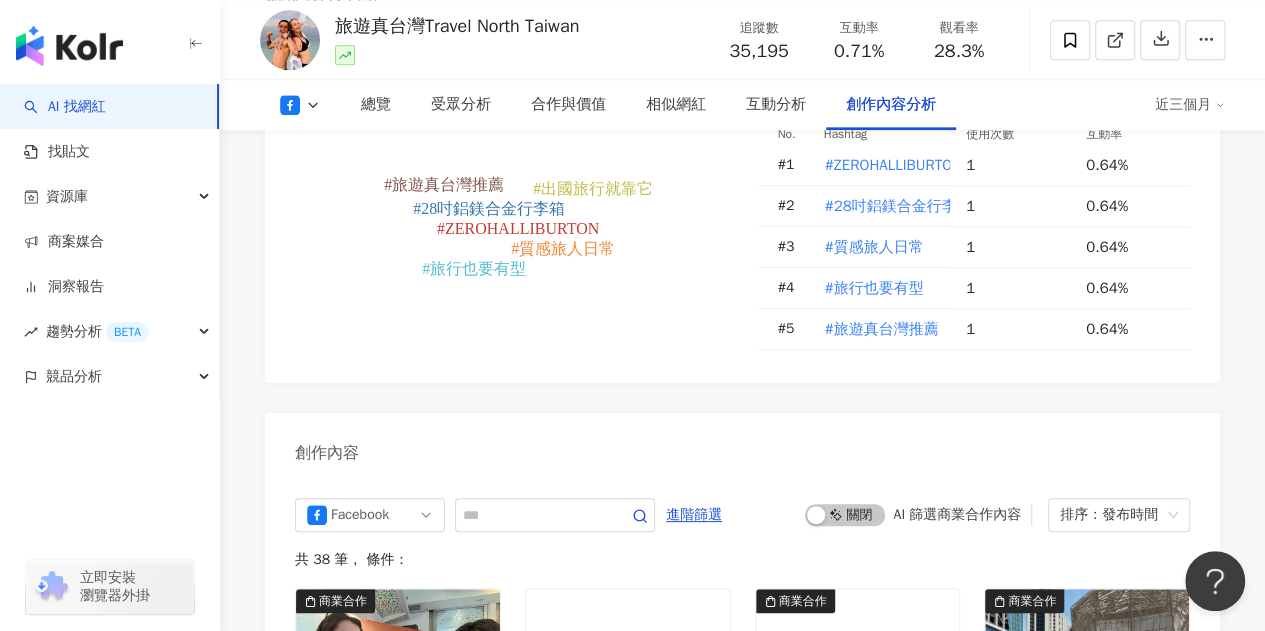 scroll, scrollTop: 4800, scrollLeft: 0, axis: vertical 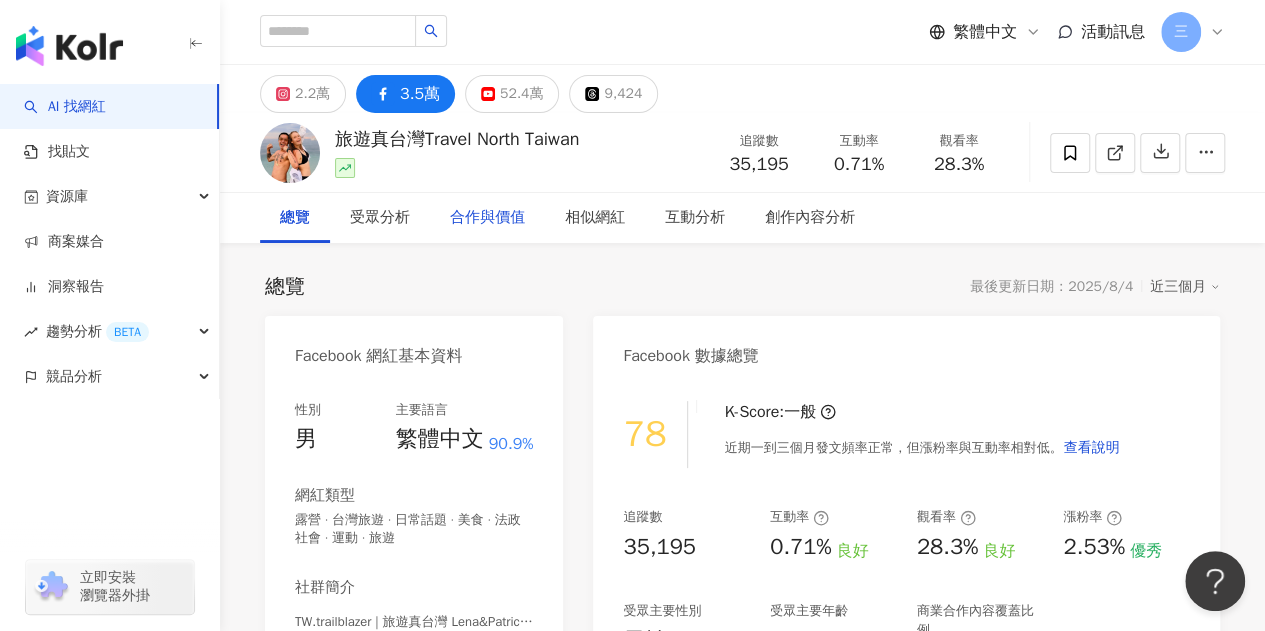 click on "合作與價值" at bounding box center [487, 218] 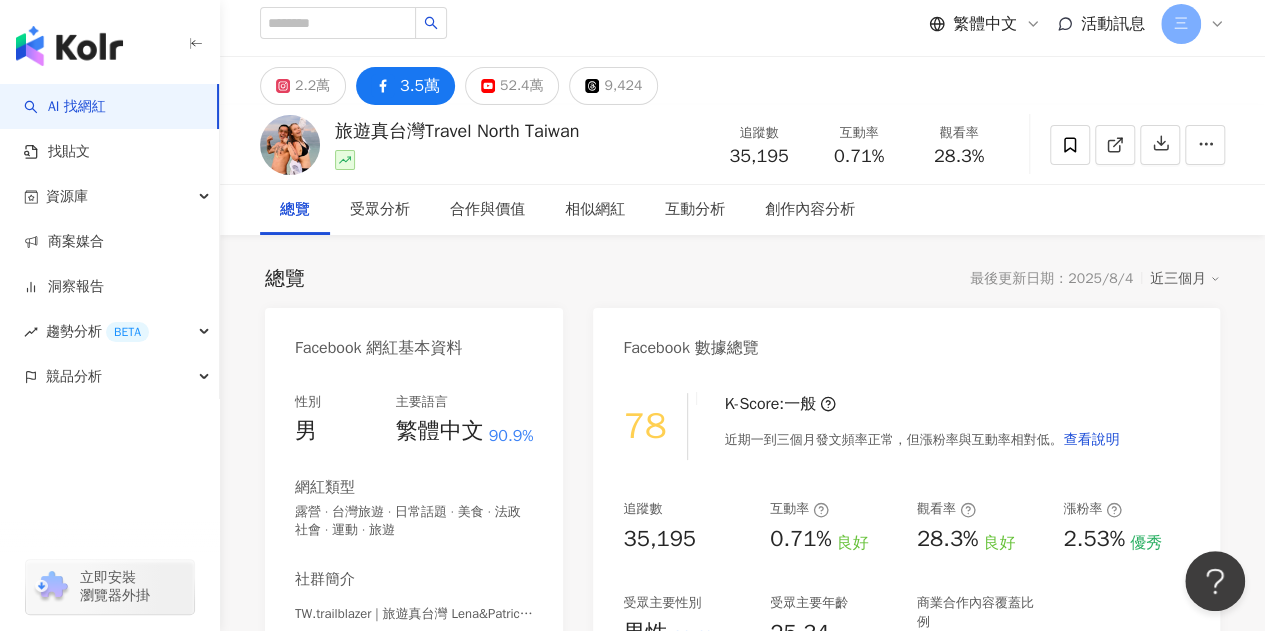 scroll, scrollTop: 0, scrollLeft: 0, axis: both 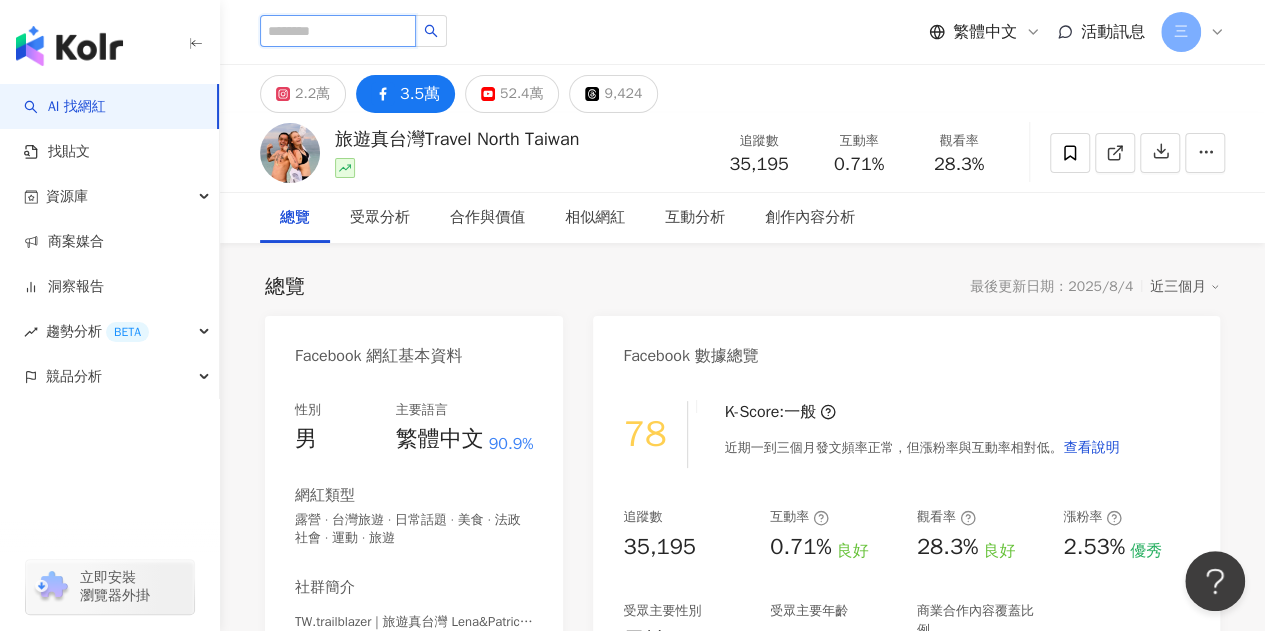 click at bounding box center (338, 31) 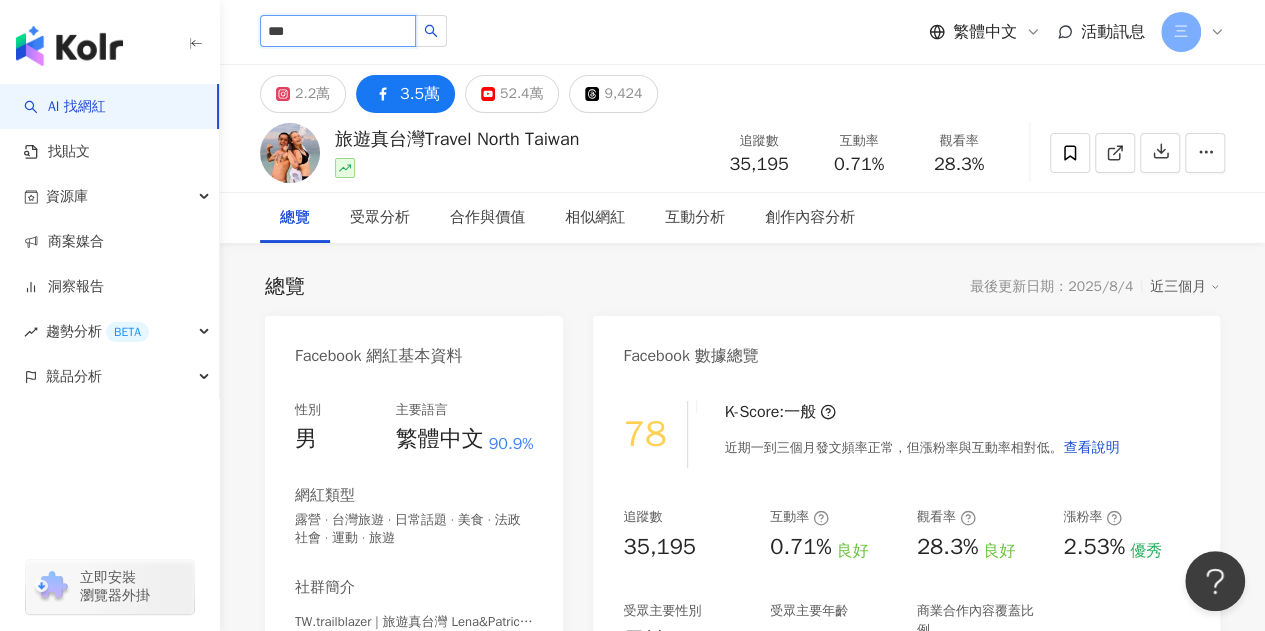 type on "***" 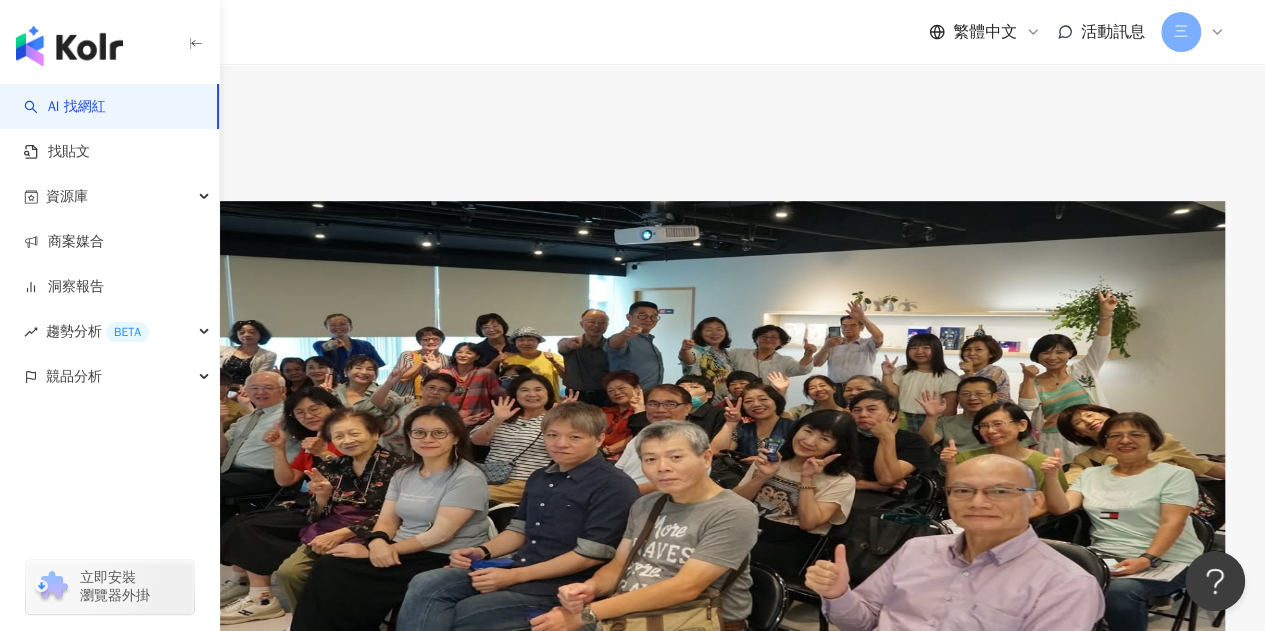 scroll, scrollTop: 200, scrollLeft: 0, axis: vertical 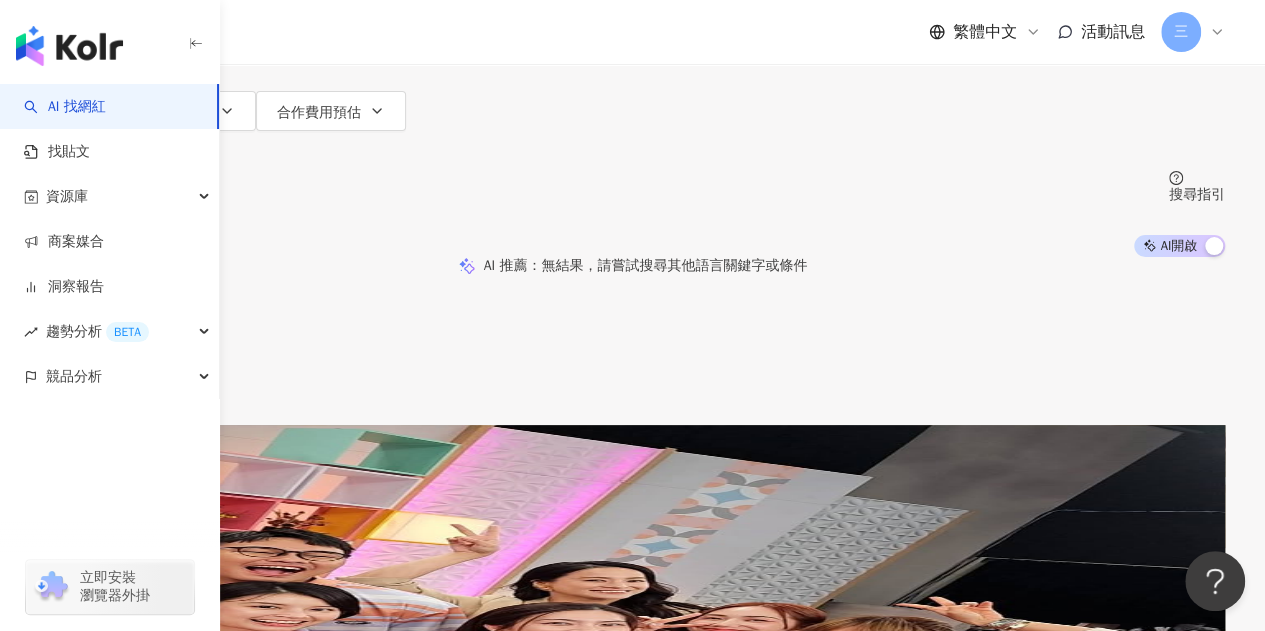 click on "馬力歐" at bounding box center (171, 582) 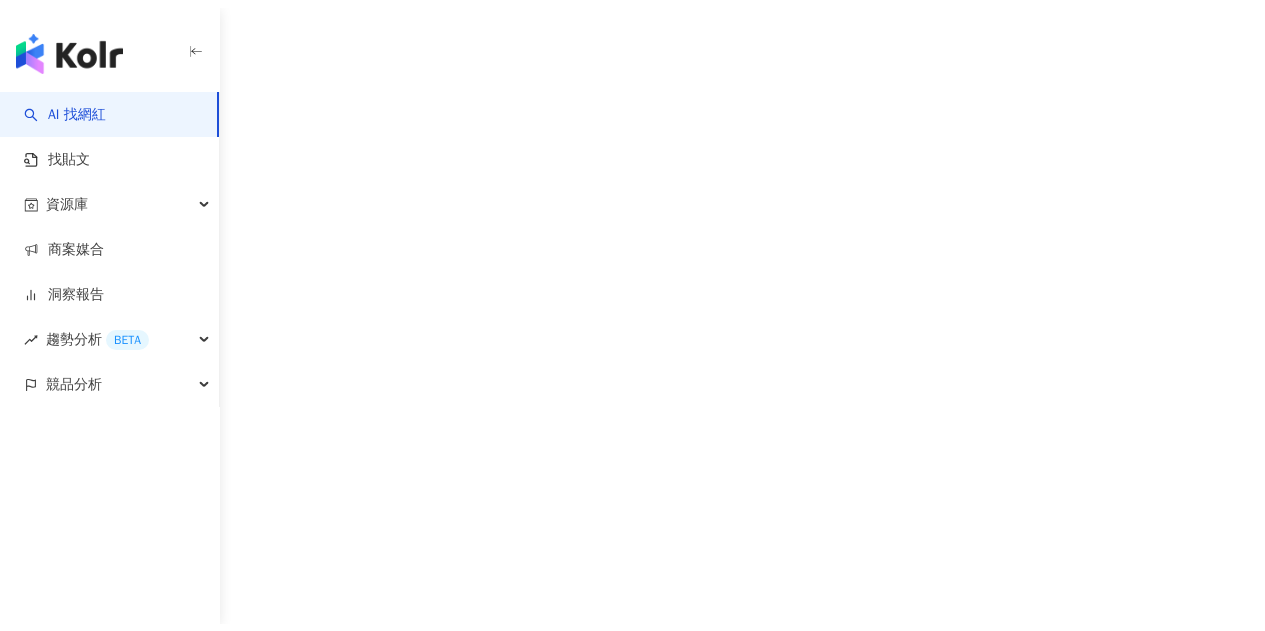 scroll, scrollTop: 0, scrollLeft: 0, axis: both 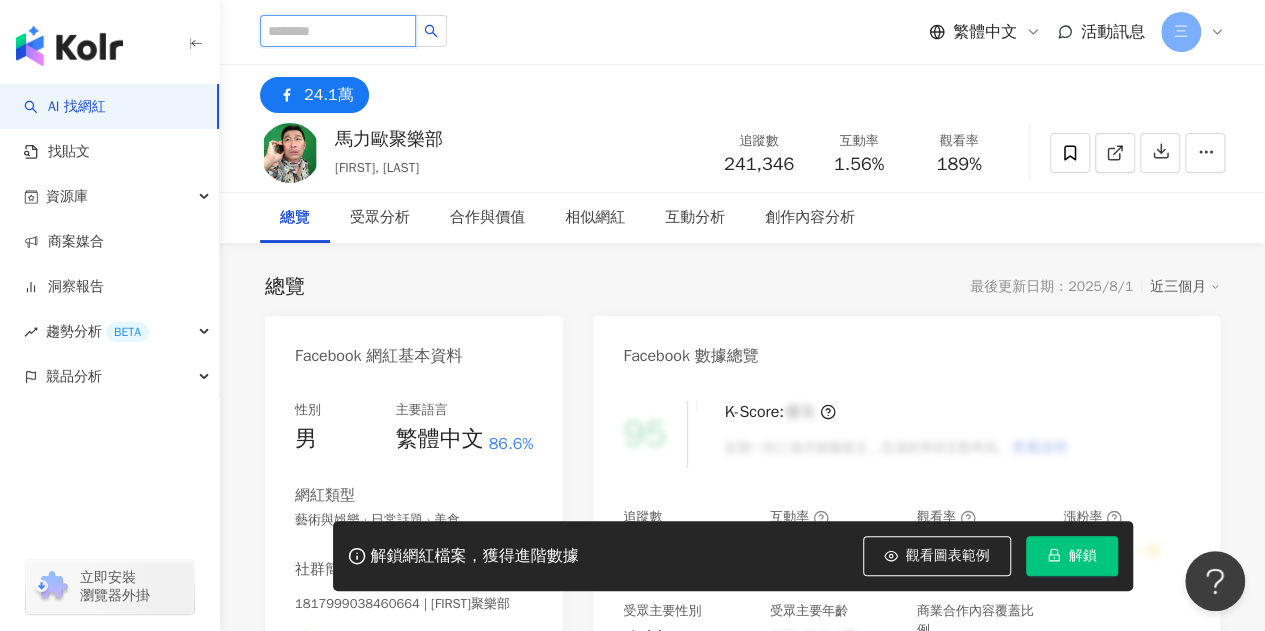 click at bounding box center [338, 31] 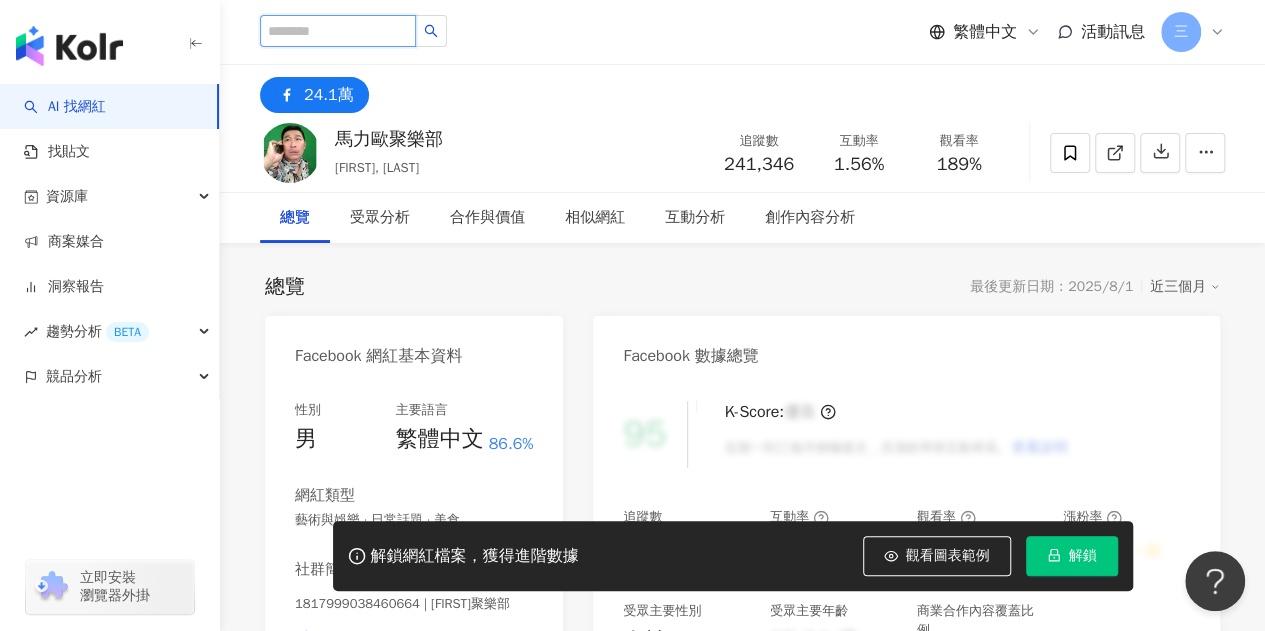click at bounding box center [338, 31] 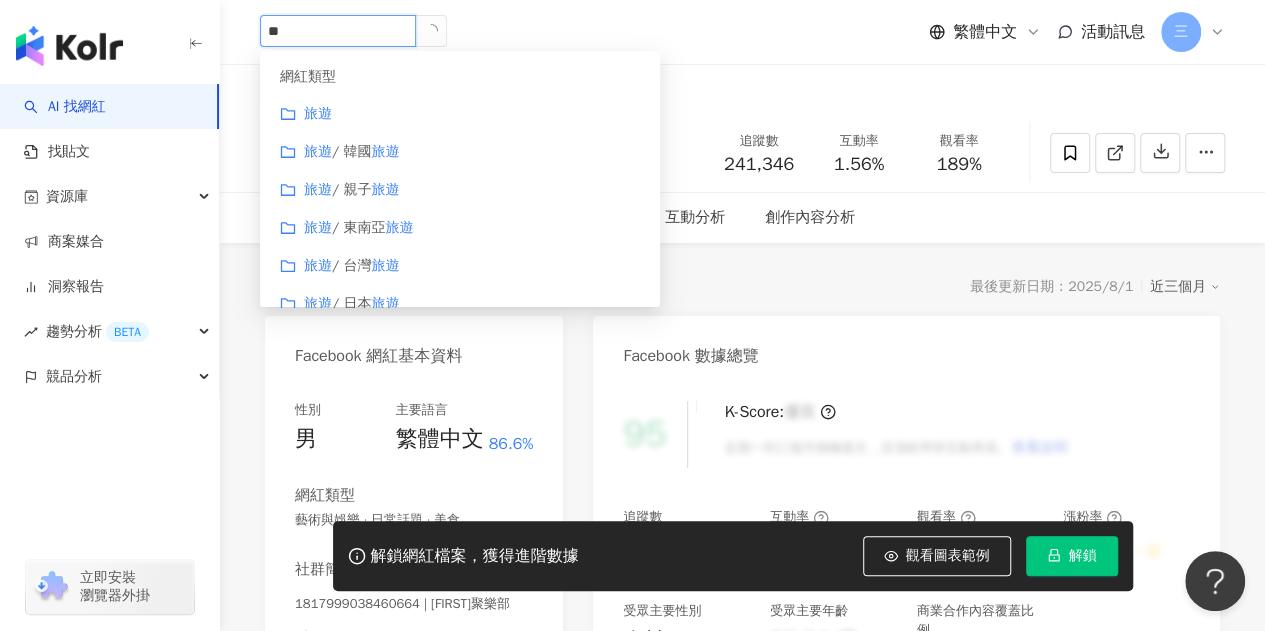 type on "**" 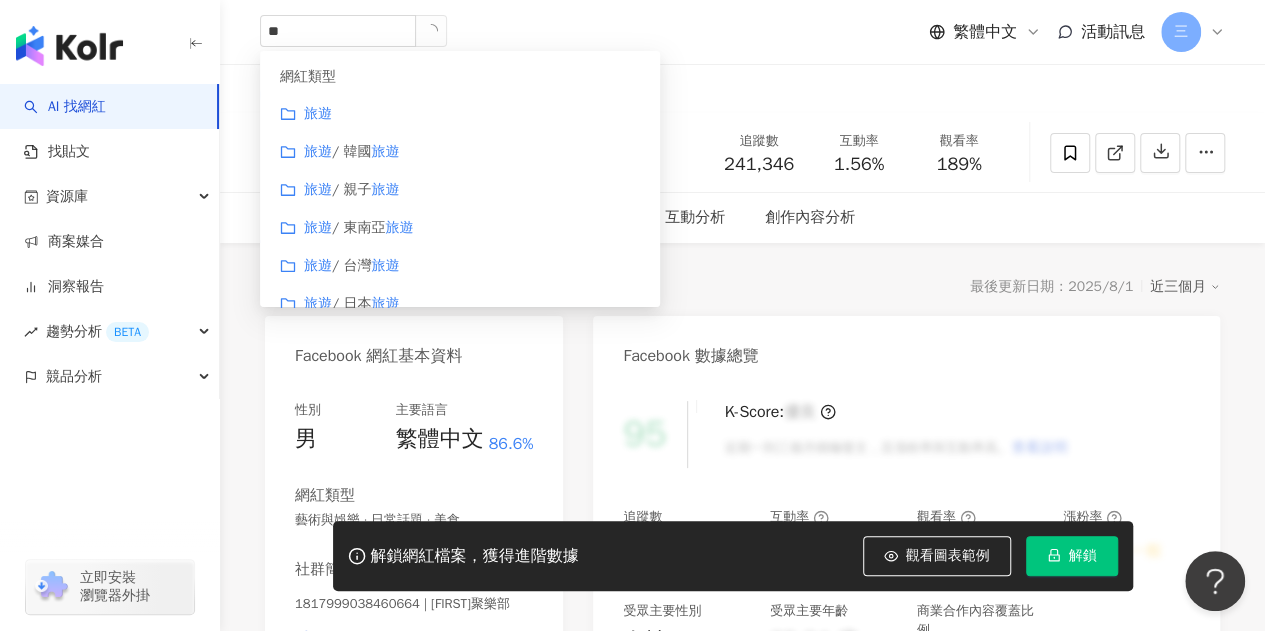 click on "** 網紅類型 旅遊 旅遊  / 韓國 旅遊 旅遊  / 親子 旅遊 旅遊  / 東南亞 旅遊 旅遊  / 台灣 旅遊 旅遊  / 日本 旅遊 搜尋名稱、敘述、貼文含有關鍵字 “ 旅遊 ” 的網紅 繁體中文 活動訊息 三" at bounding box center (742, 32) 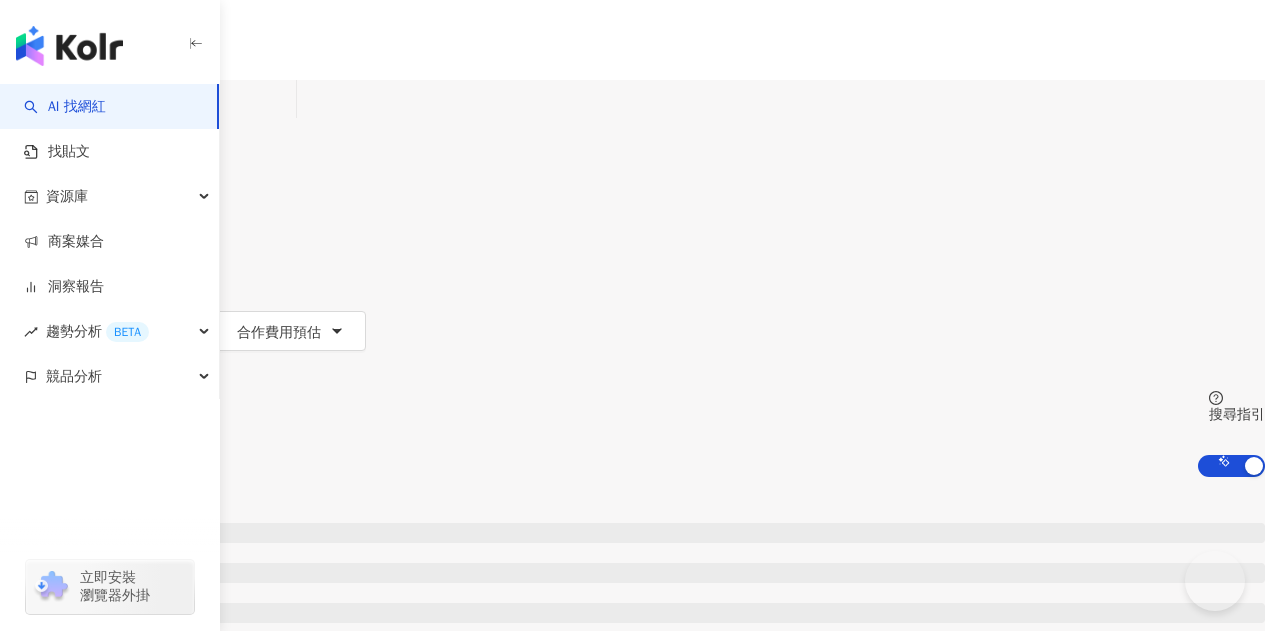 scroll, scrollTop: 0, scrollLeft: 0, axis: both 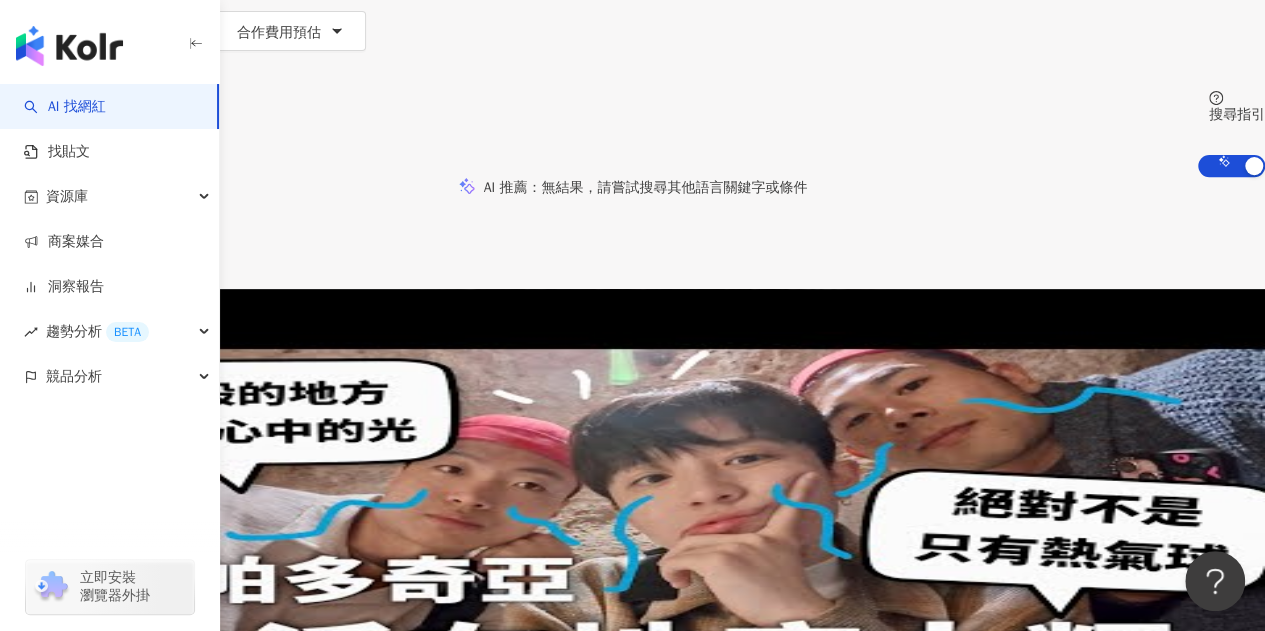 click on "Sreyneang 69,200   追蹤者" at bounding box center [0, 0] 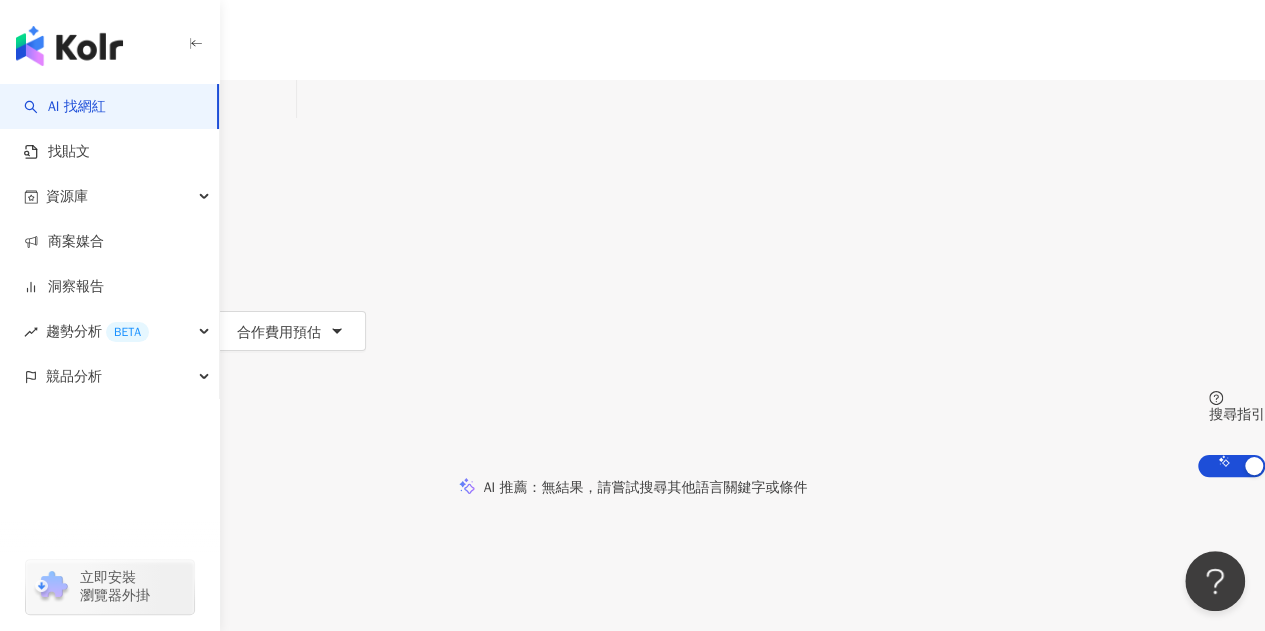 click at bounding box center (207, 99) 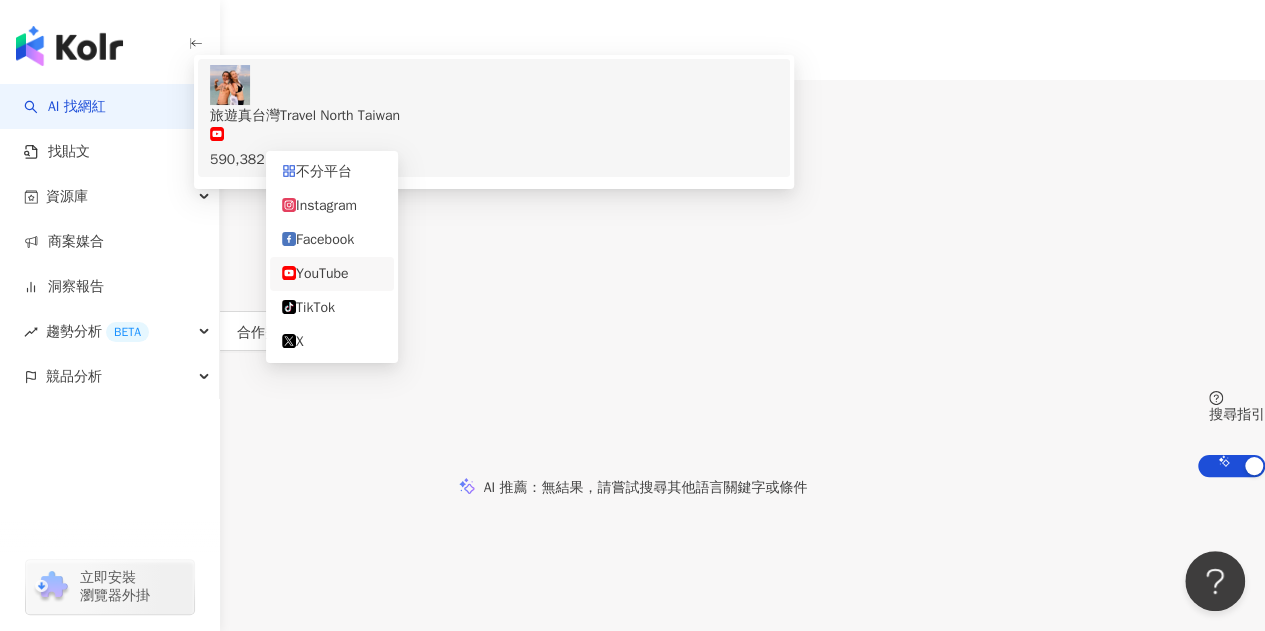 click on "YouTube" at bounding box center [45, 99] 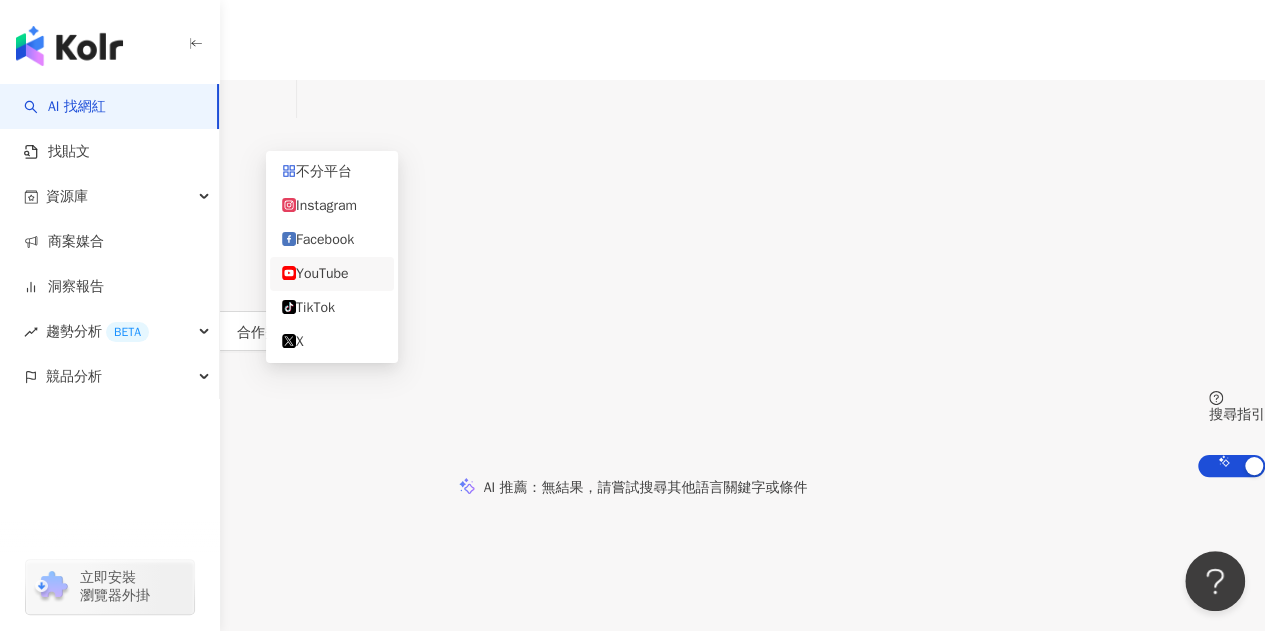 click on "*****" at bounding box center [207, 99] 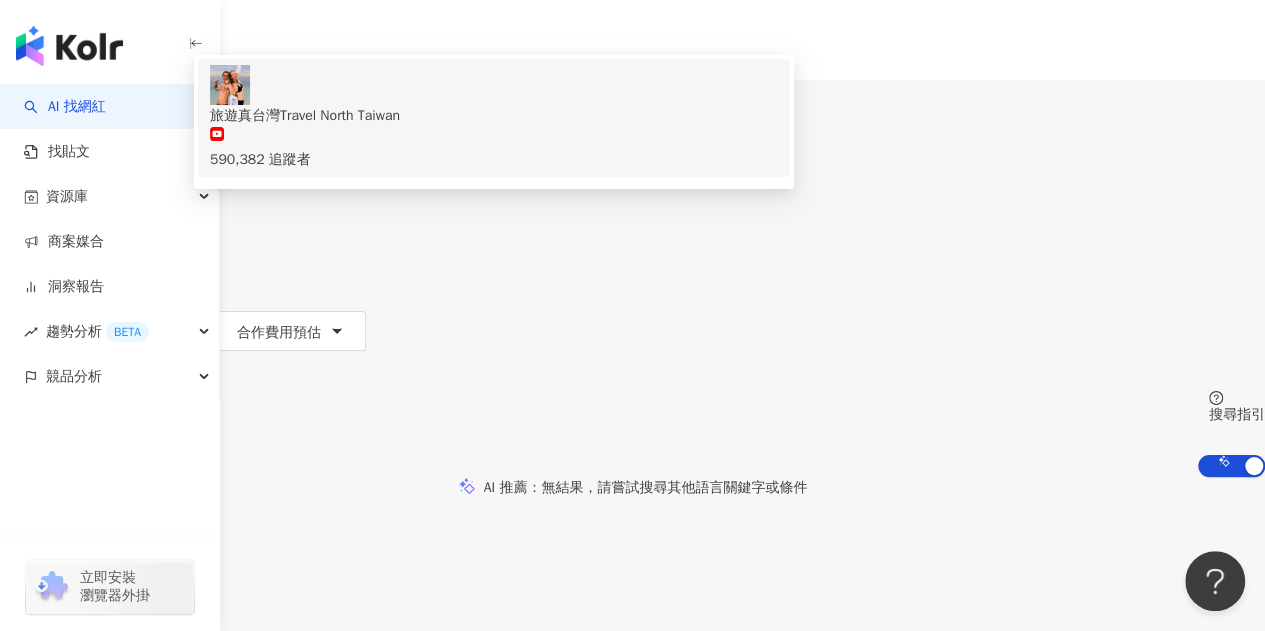 click on "YouTube" at bounding box center (45, 99) 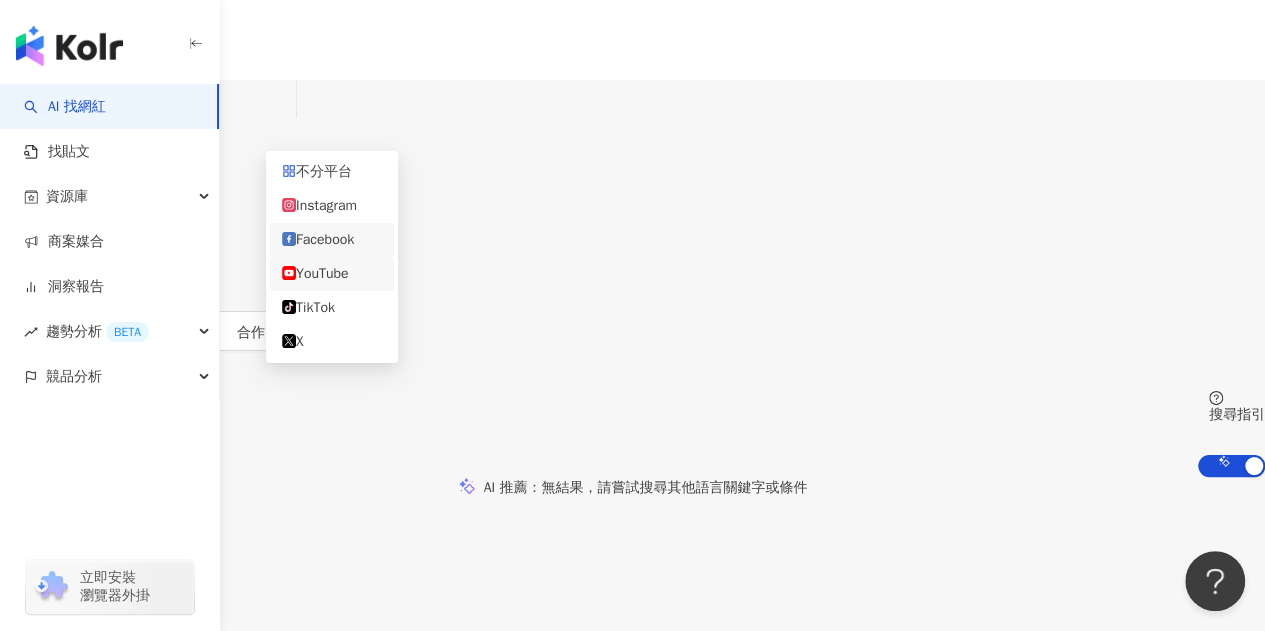 click on "Facebook" at bounding box center [332, 240] 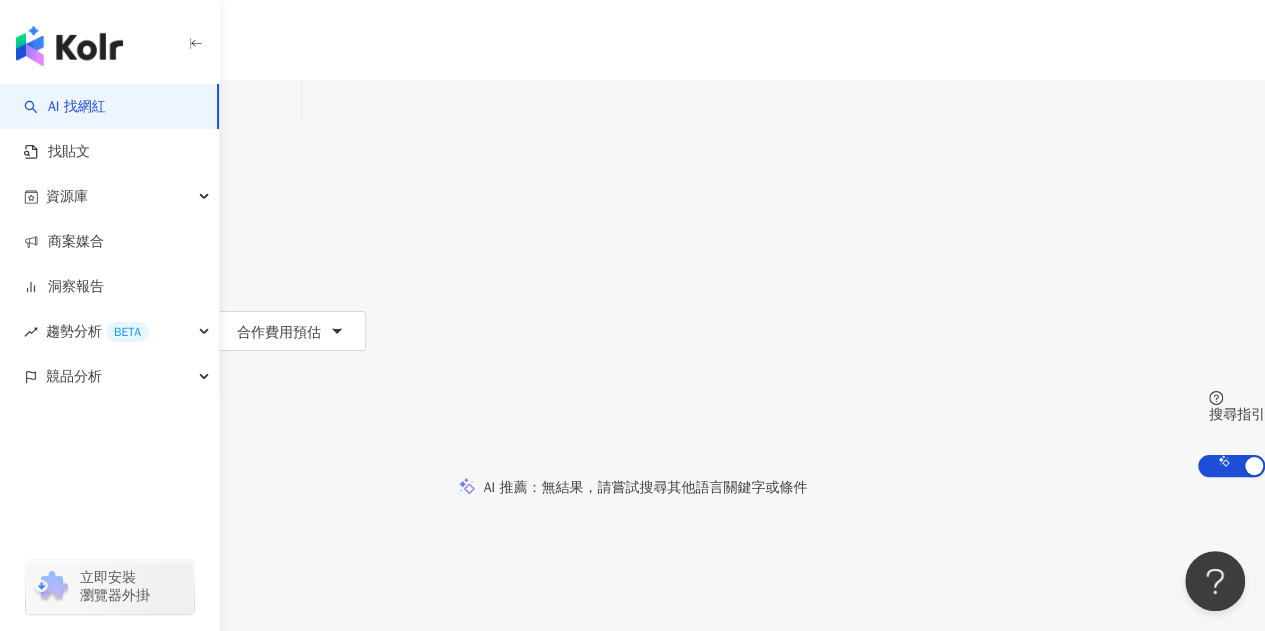 click on "搜尋" at bounding box center (46, 171) 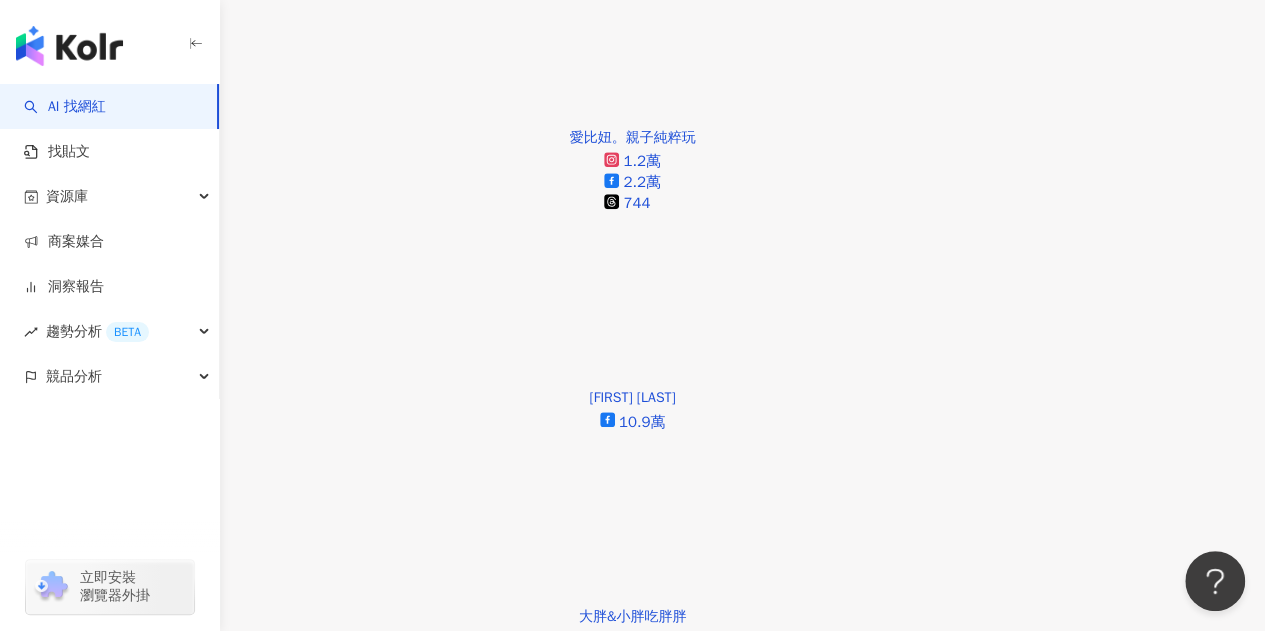 scroll, scrollTop: 712, scrollLeft: 0, axis: vertical 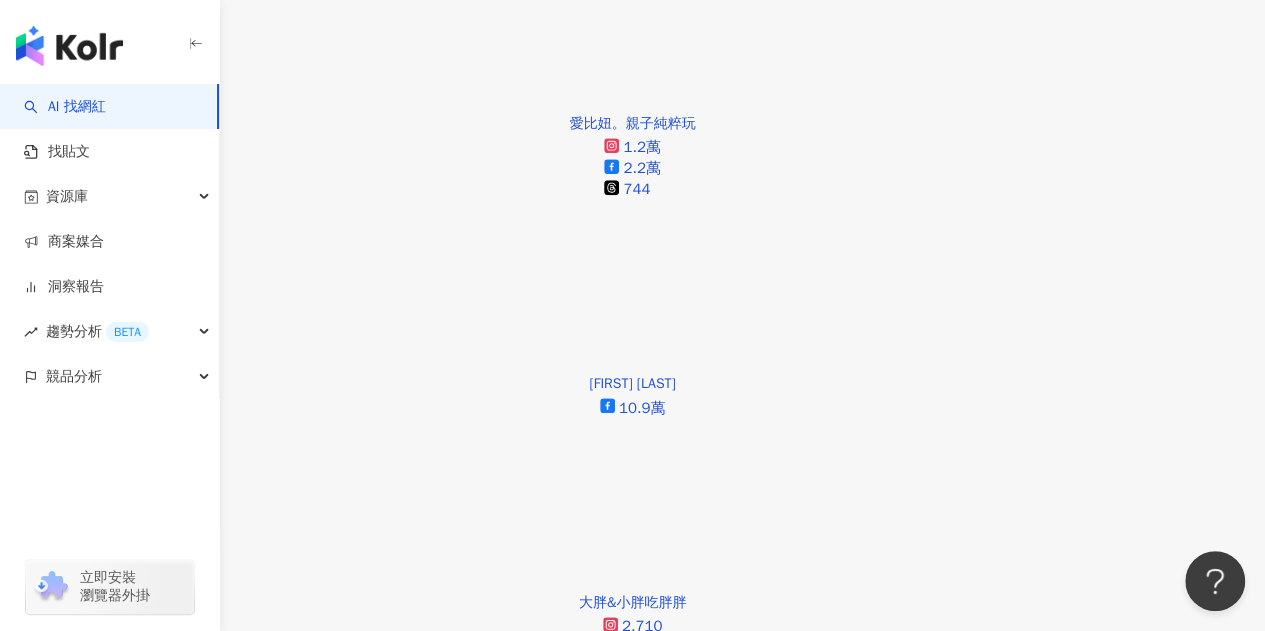 click on "三" at bounding box center (20, -432) 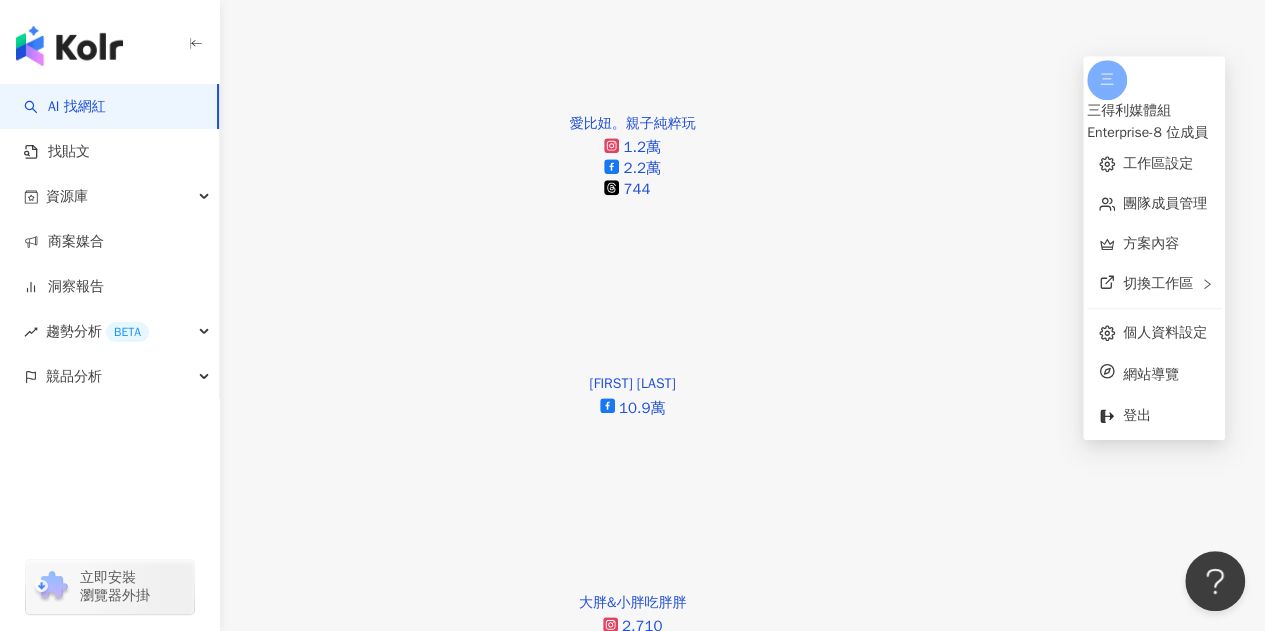 scroll, scrollTop: 160, scrollLeft: 0, axis: vertical 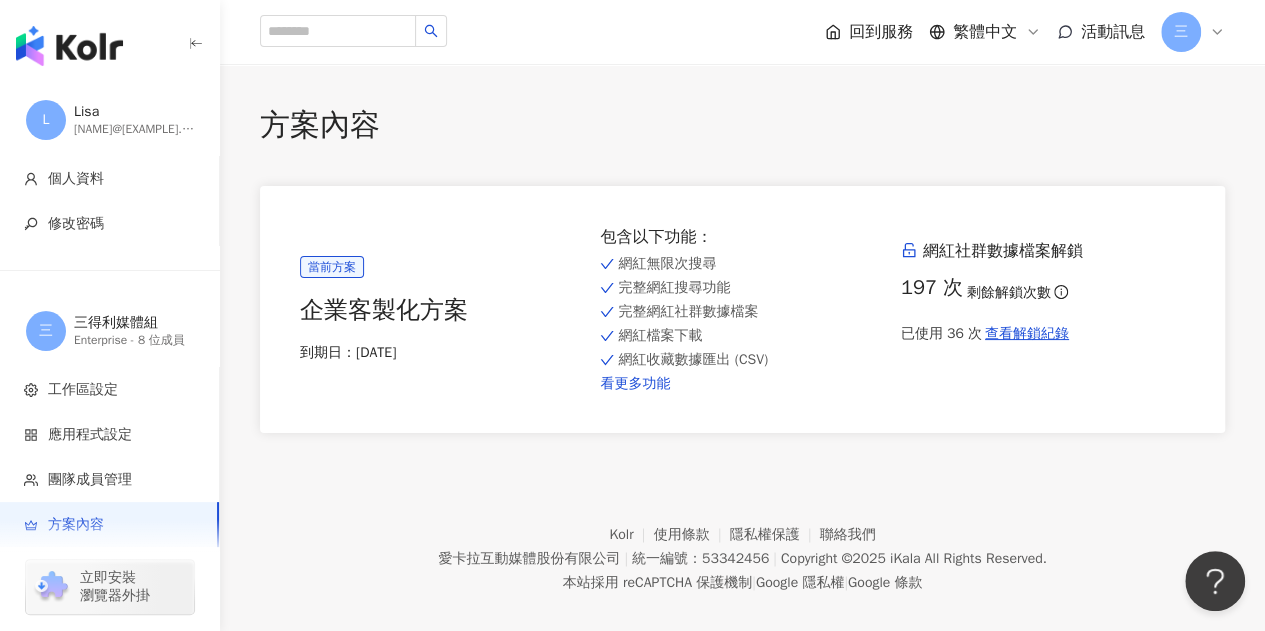 click on "看更多功能" at bounding box center [742, 384] 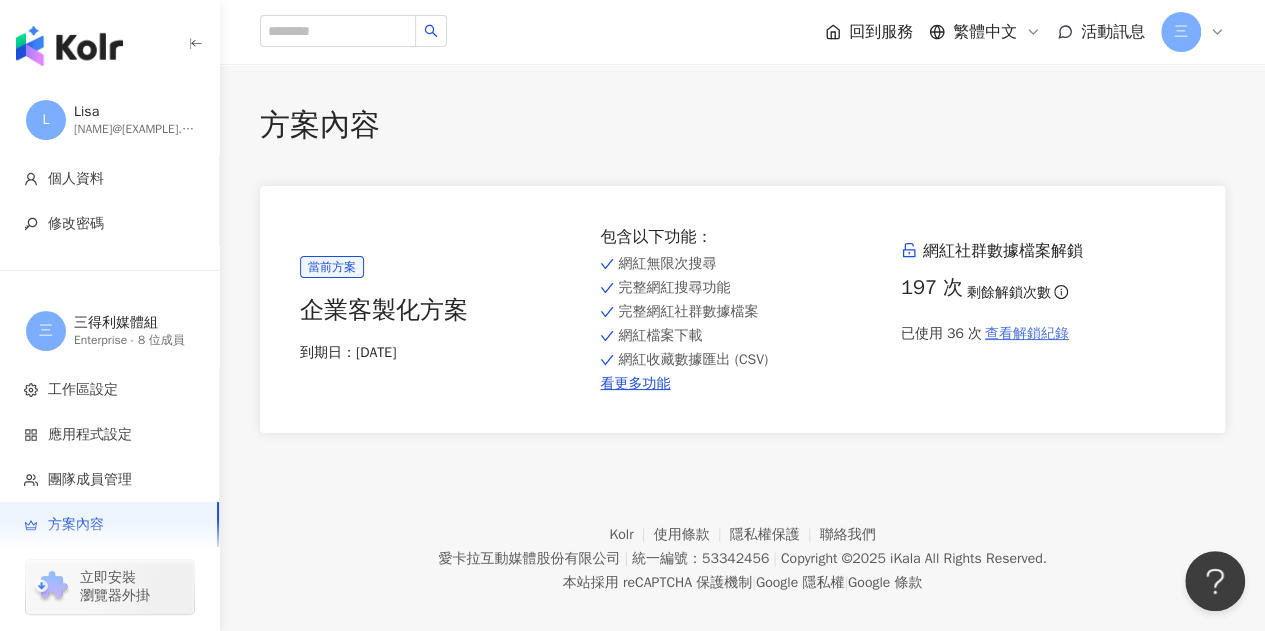 click on "查看解鎖紀錄" at bounding box center (1027, 334) 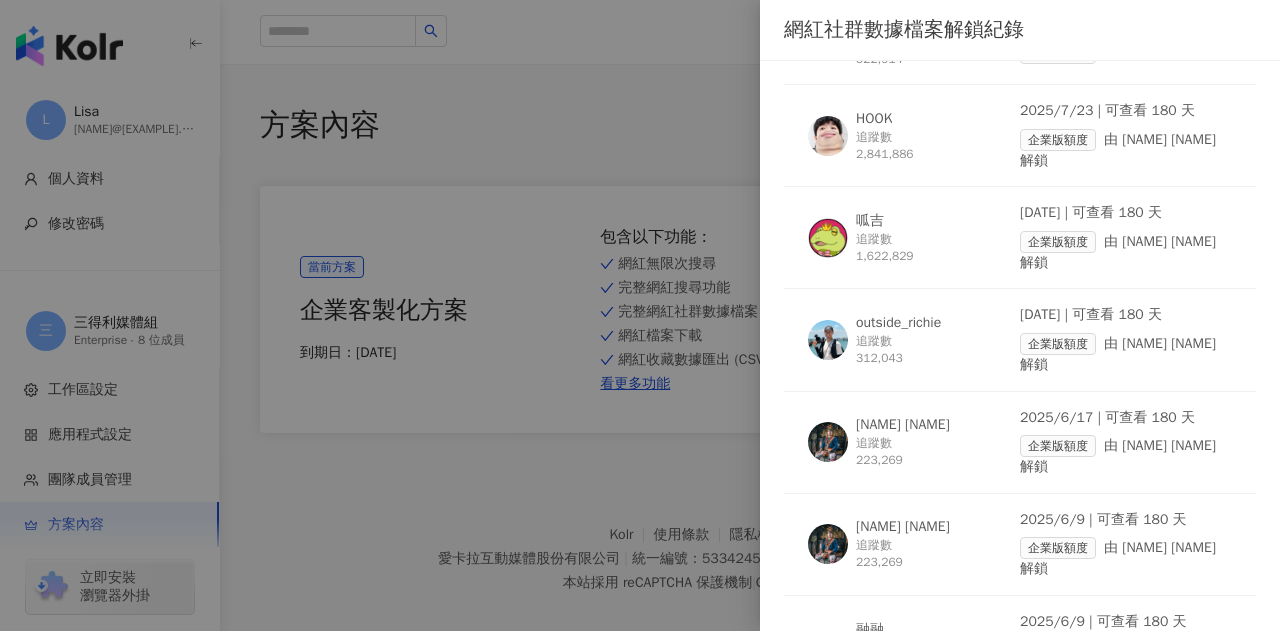 scroll, scrollTop: 400, scrollLeft: 0, axis: vertical 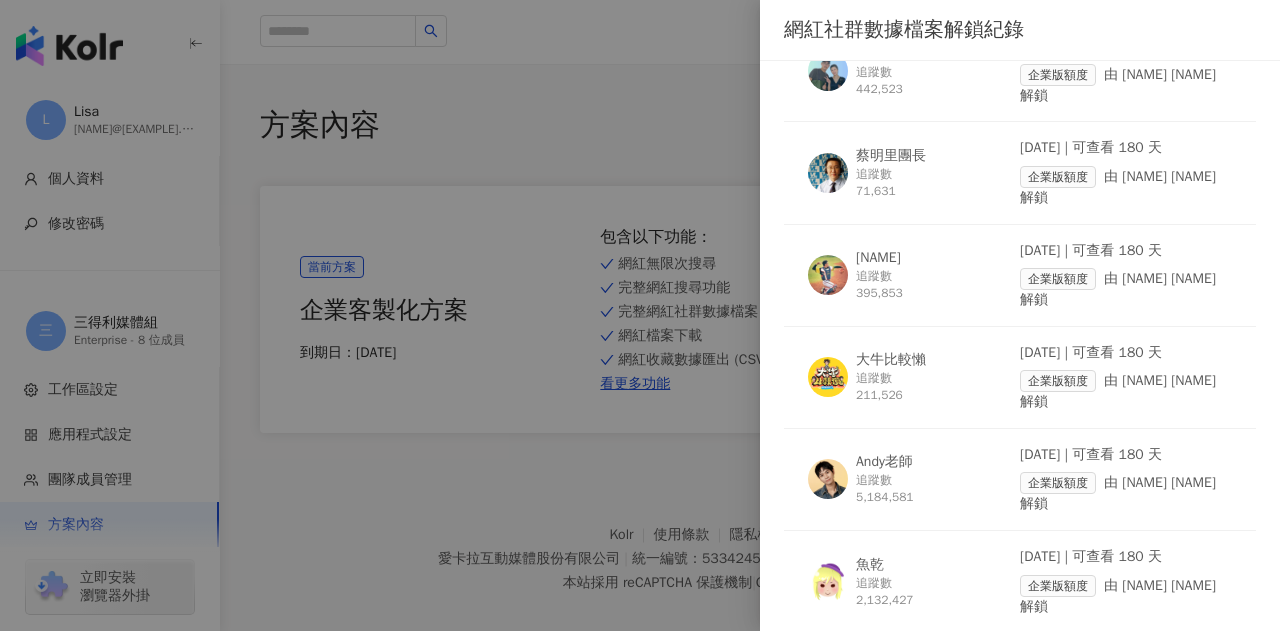 click at bounding box center (640, 315) 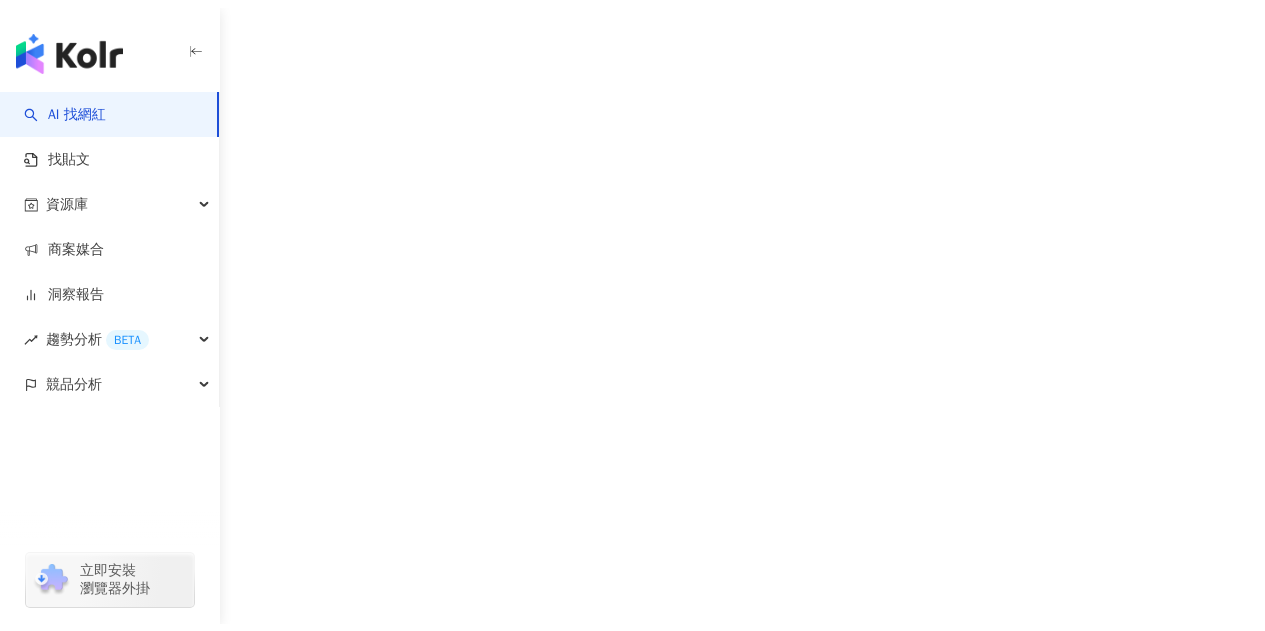 scroll, scrollTop: 0, scrollLeft: 0, axis: both 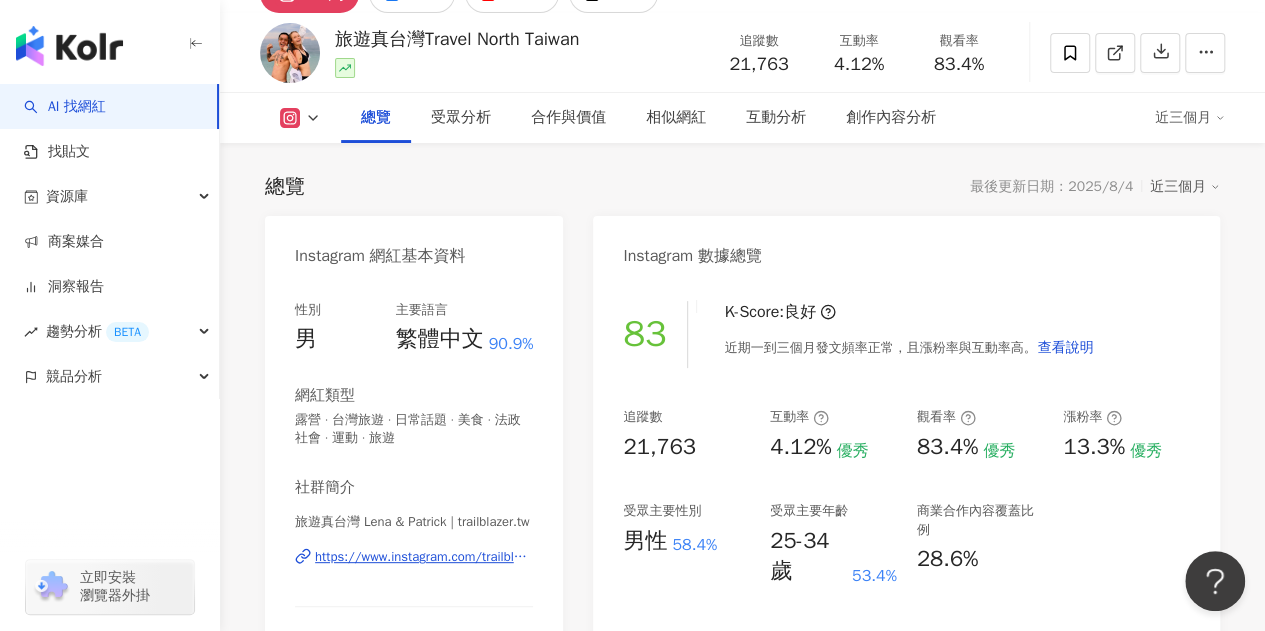 drag, startPoint x: 613, startPoint y: 206, endPoint x: 616, endPoint y: 238, distance: 32.140316 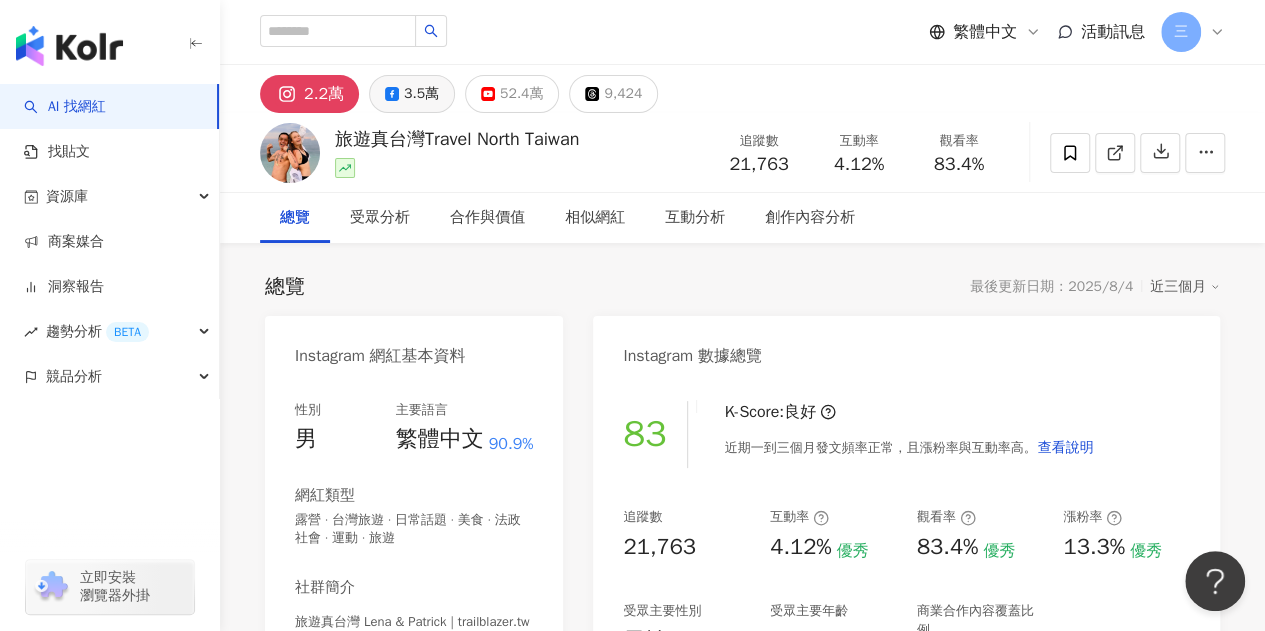 click on "3.5萬" at bounding box center (421, 94) 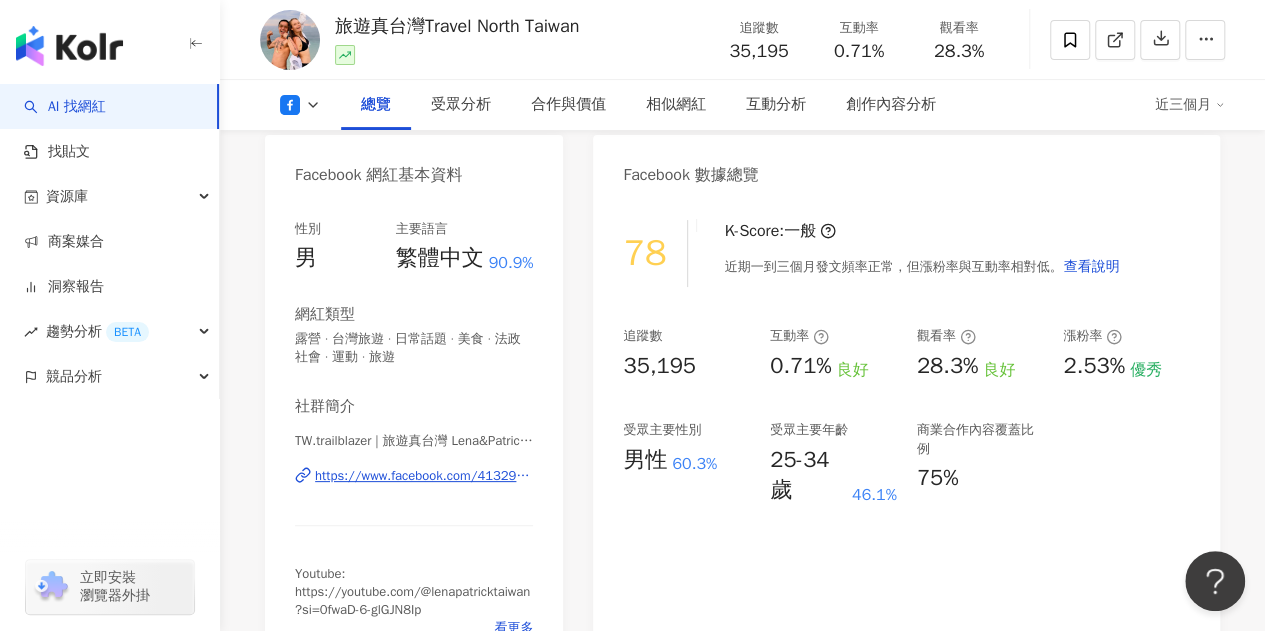 scroll, scrollTop: 200, scrollLeft: 0, axis: vertical 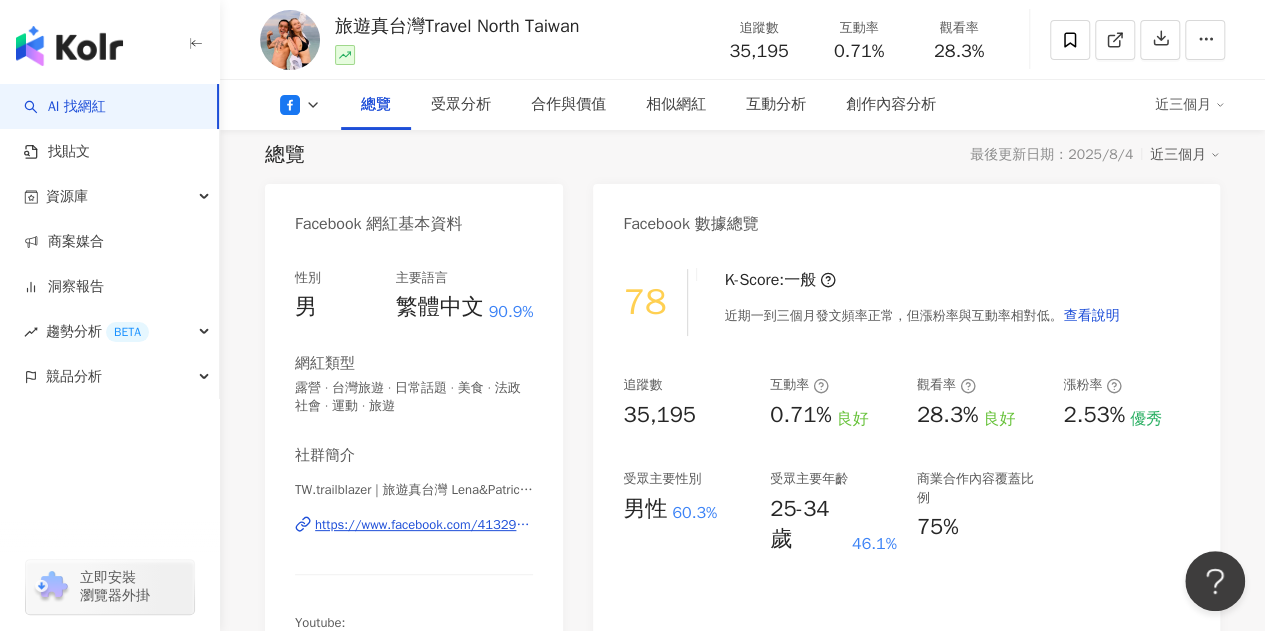 drag, startPoint x: 691, startPoint y: 167, endPoint x: 700, endPoint y: 287, distance: 120.33703 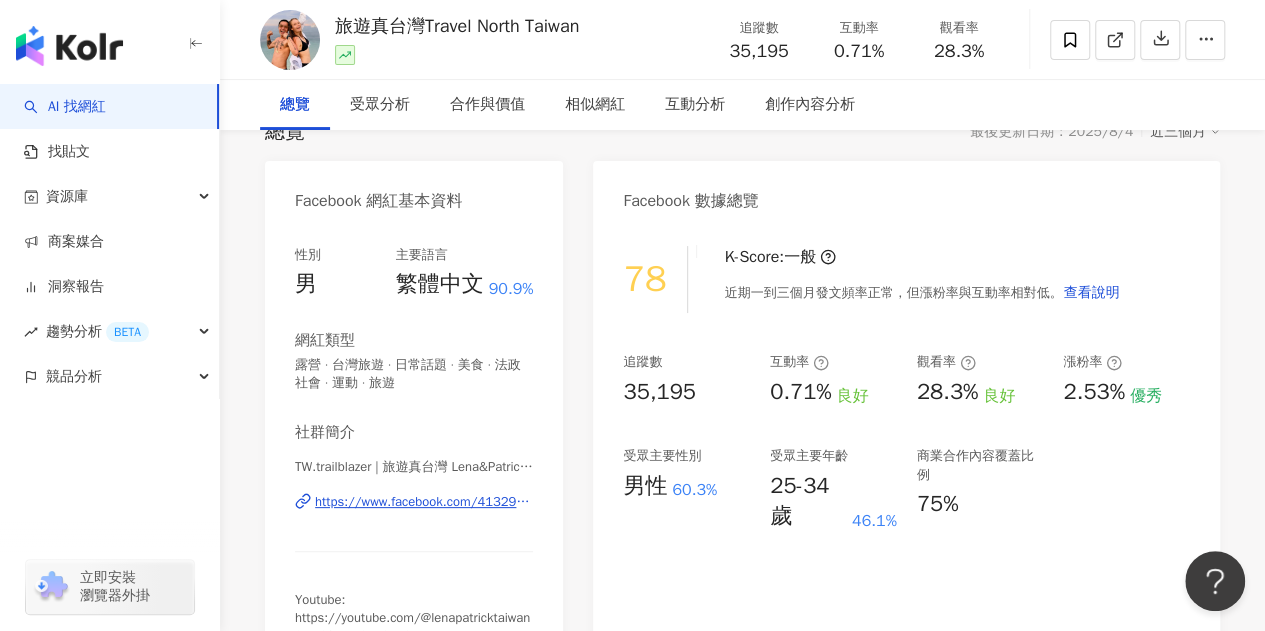 scroll, scrollTop: 0, scrollLeft: 0, axis: both 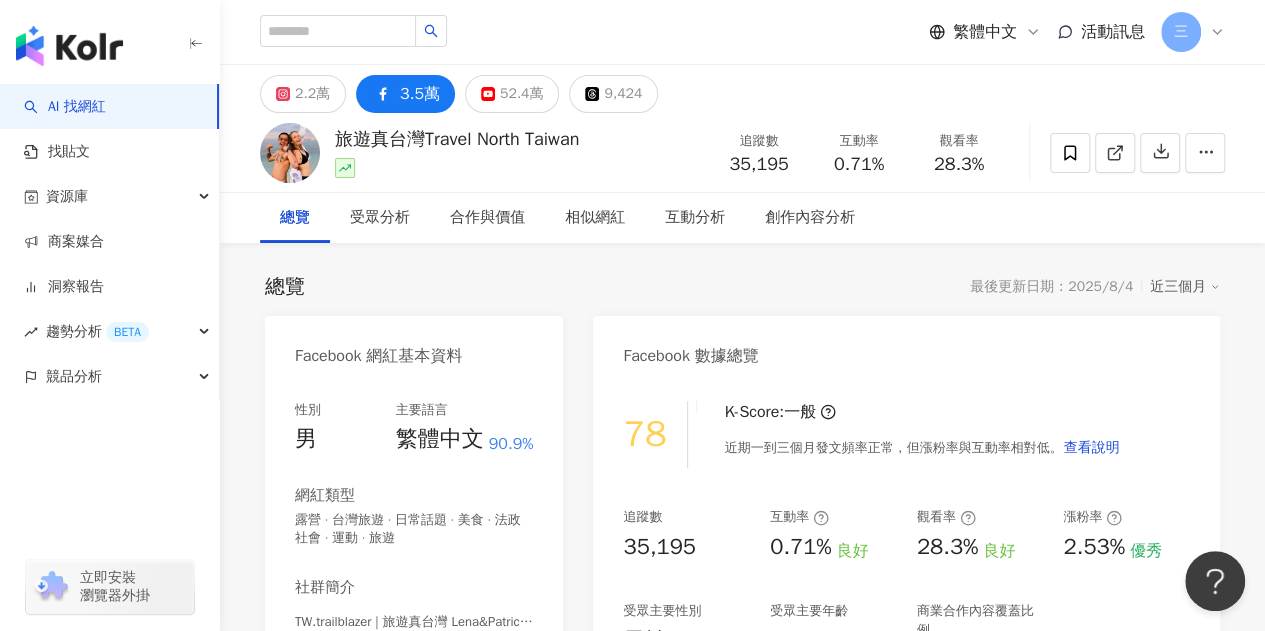 click 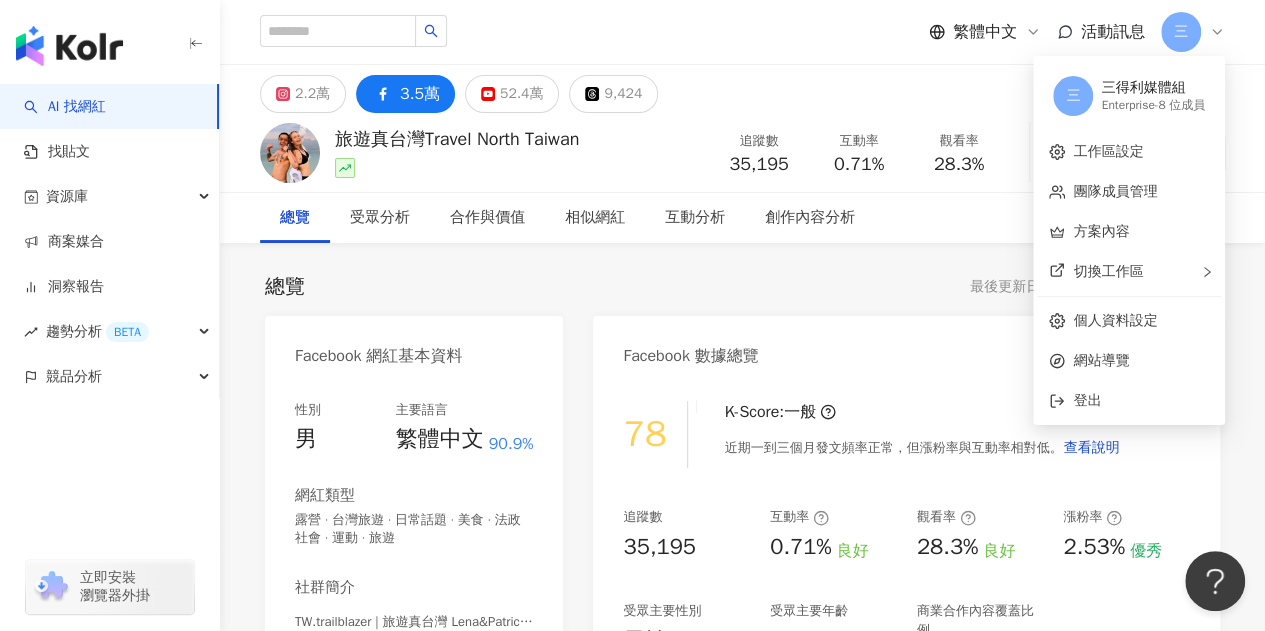 click on "2.2萬 3.5萬 52.4萬 9,424" at bounding box center [742, 89] 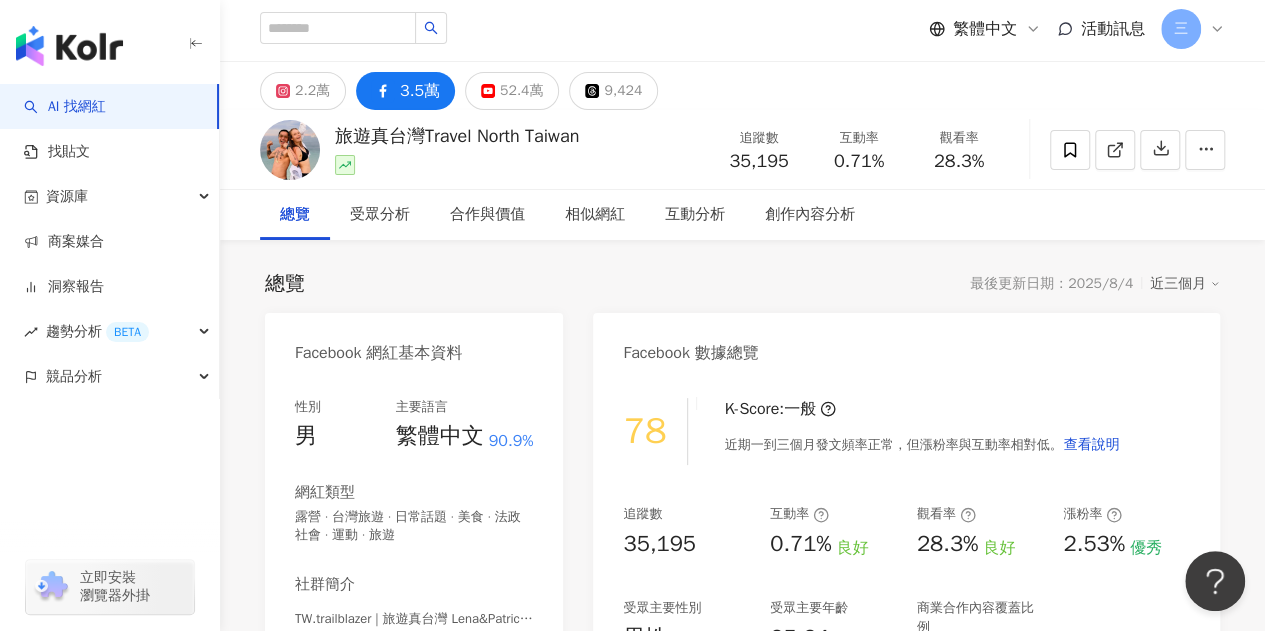 scroll, scrollTop: 0, scrollLeft: 0, axis: both 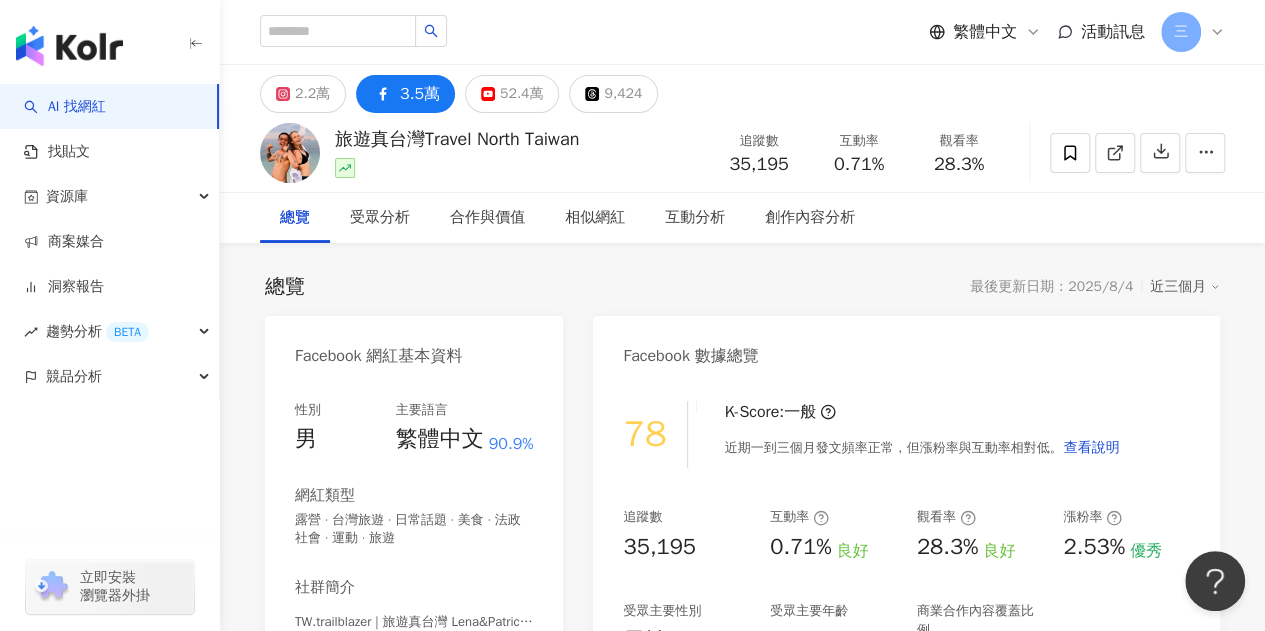 click on "三" at bounding box center (1193, 32) 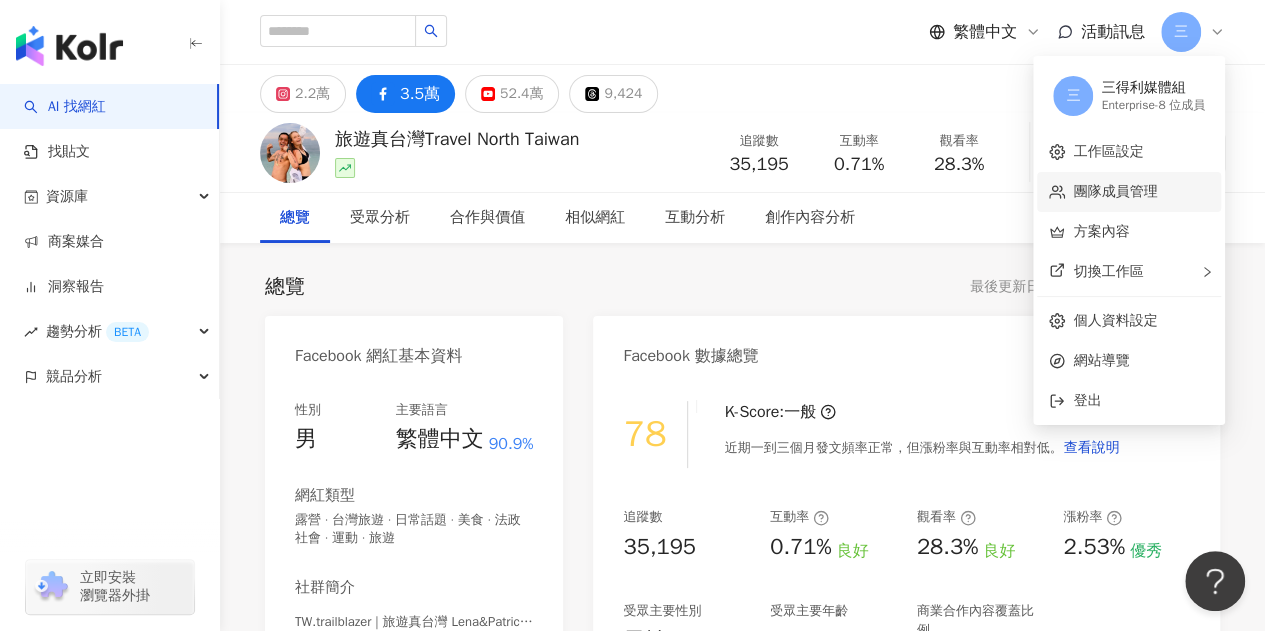 click on "2.2萬 3.5萬 52.4萬 9,424" at bounding box center (742, 89) 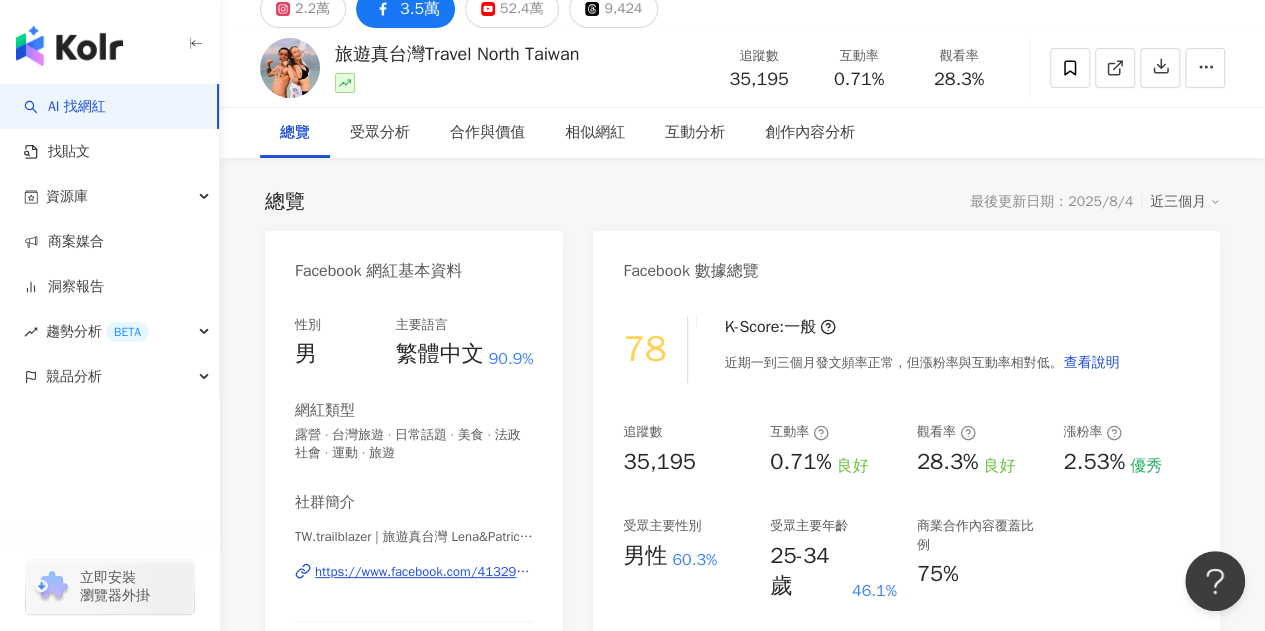 scroll, scrollTop: 0, scrollLeft: 0, axis: both 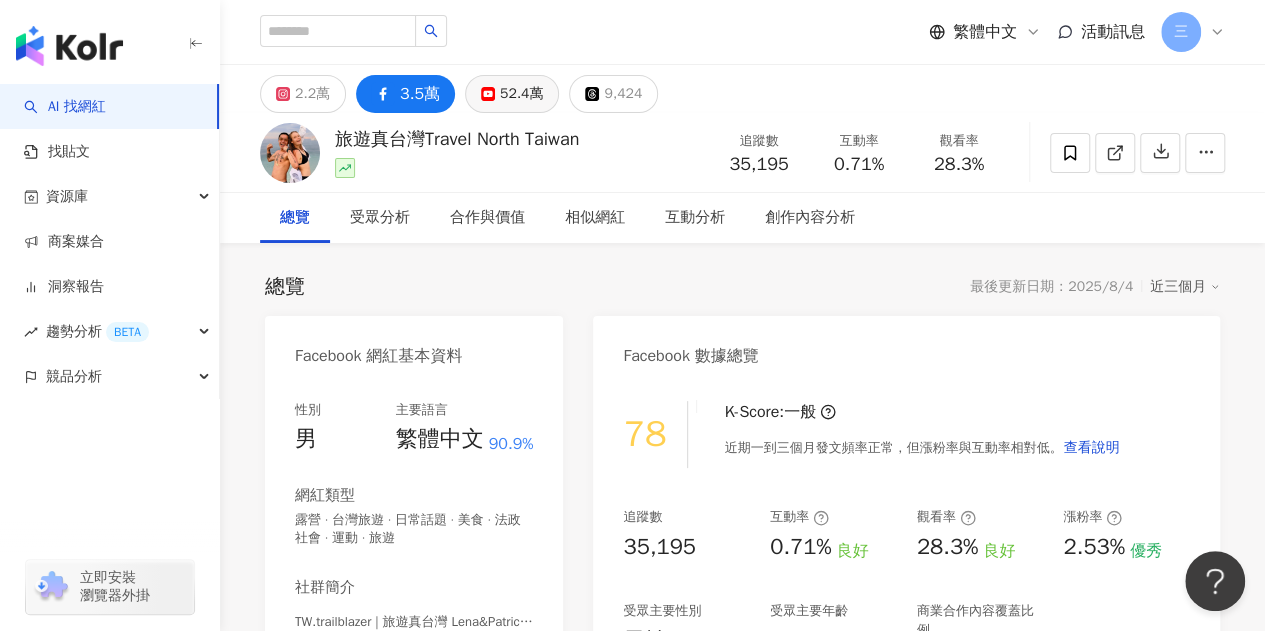 click on "52.4萬" at bounding box center (512, 94) 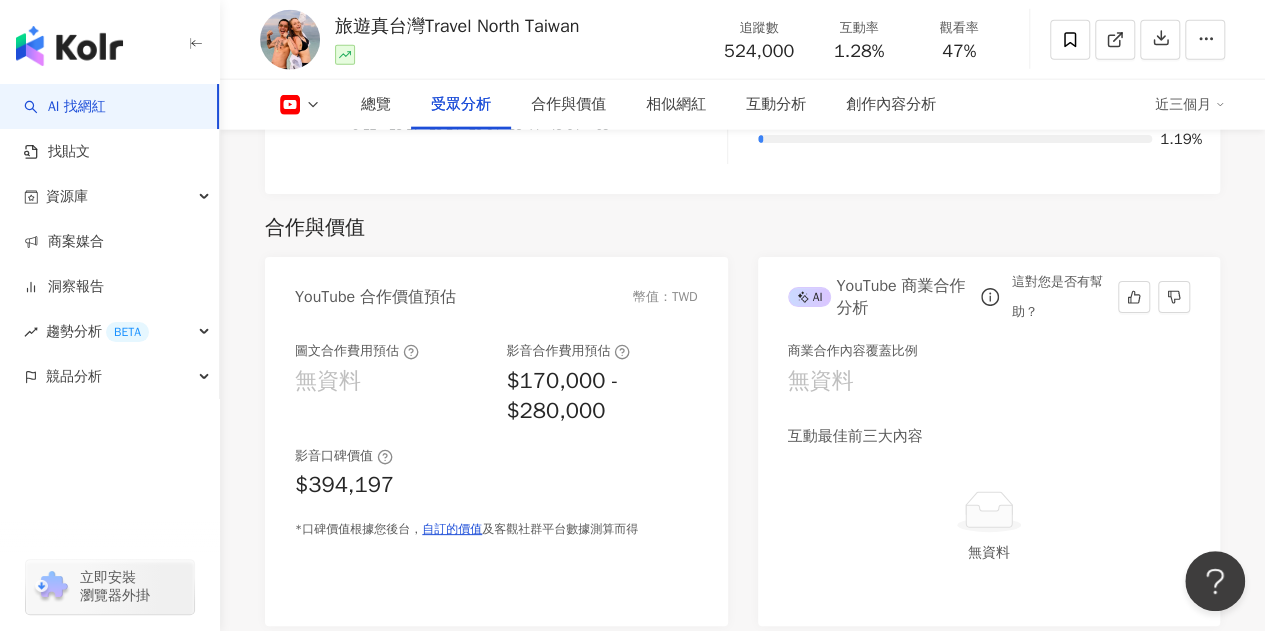 scroll, scrollTop: 2300, scrollLeft: 0, axis: vertical 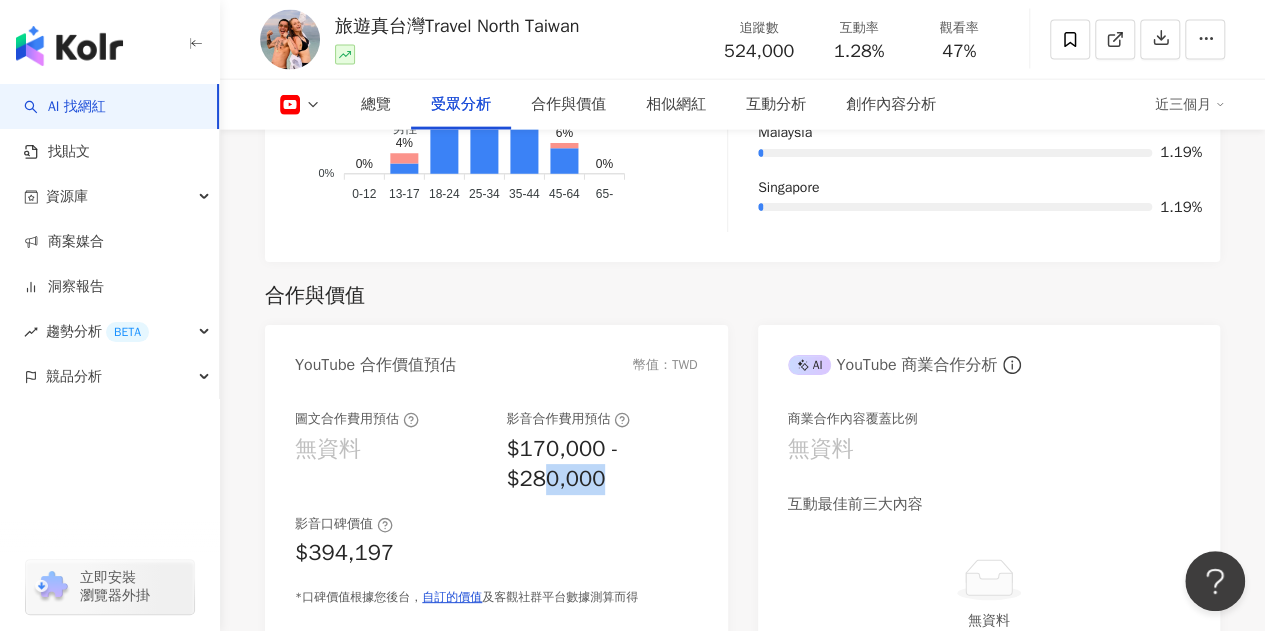 drag, startPoint x: 580, startPoint y: 491, endPoint x: 602, endPoint y: 489, distance: 22.090721 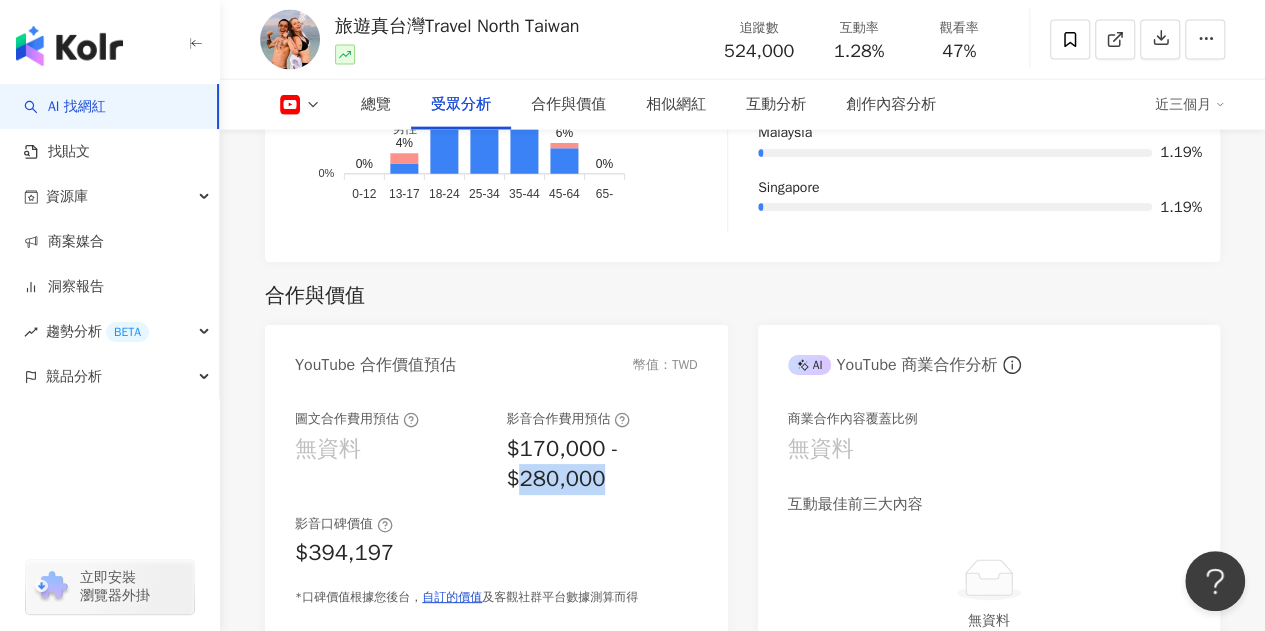 drag, startPoint x: 522, startPoint y: 484, endPoint x: 638, endPoint y: 484, distance: 116 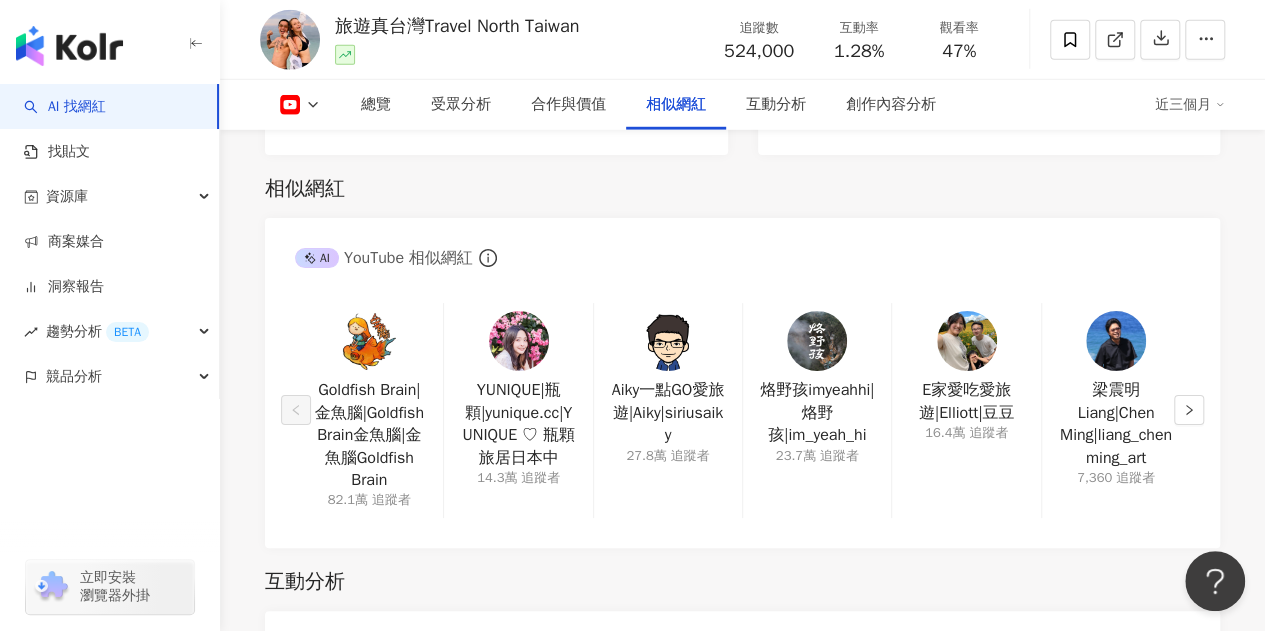 scroll, scrollTop: 2900, scrollLeft: 0, axis: vertical 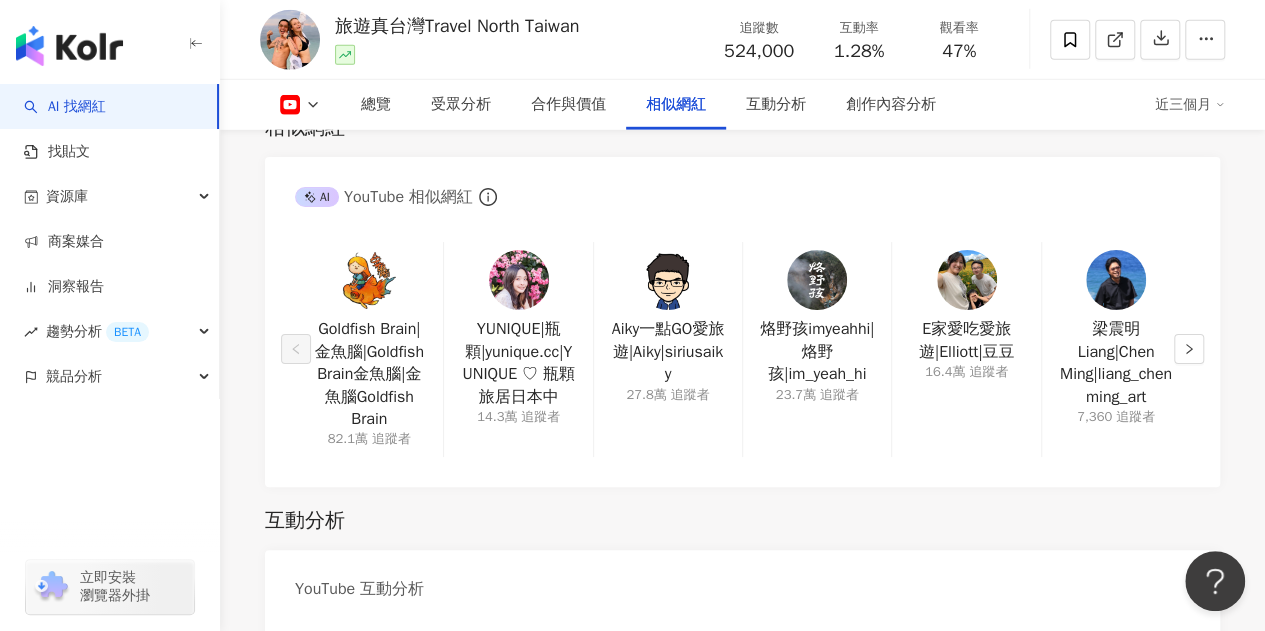 click 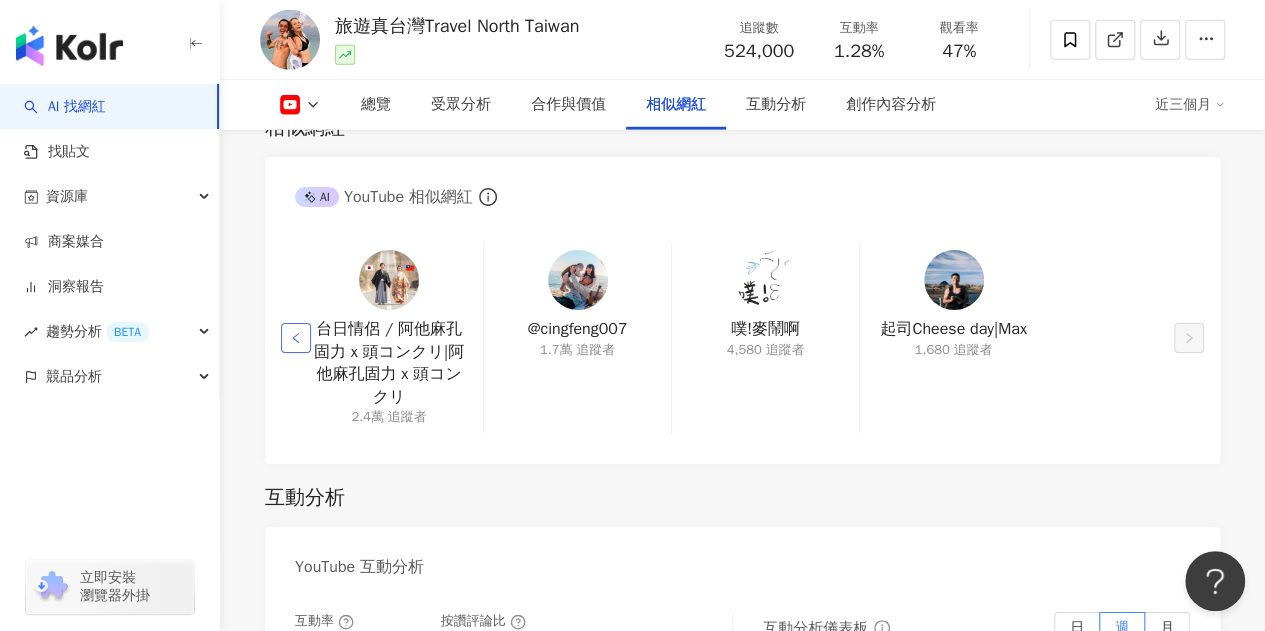 click at bounding box center (296, 338) 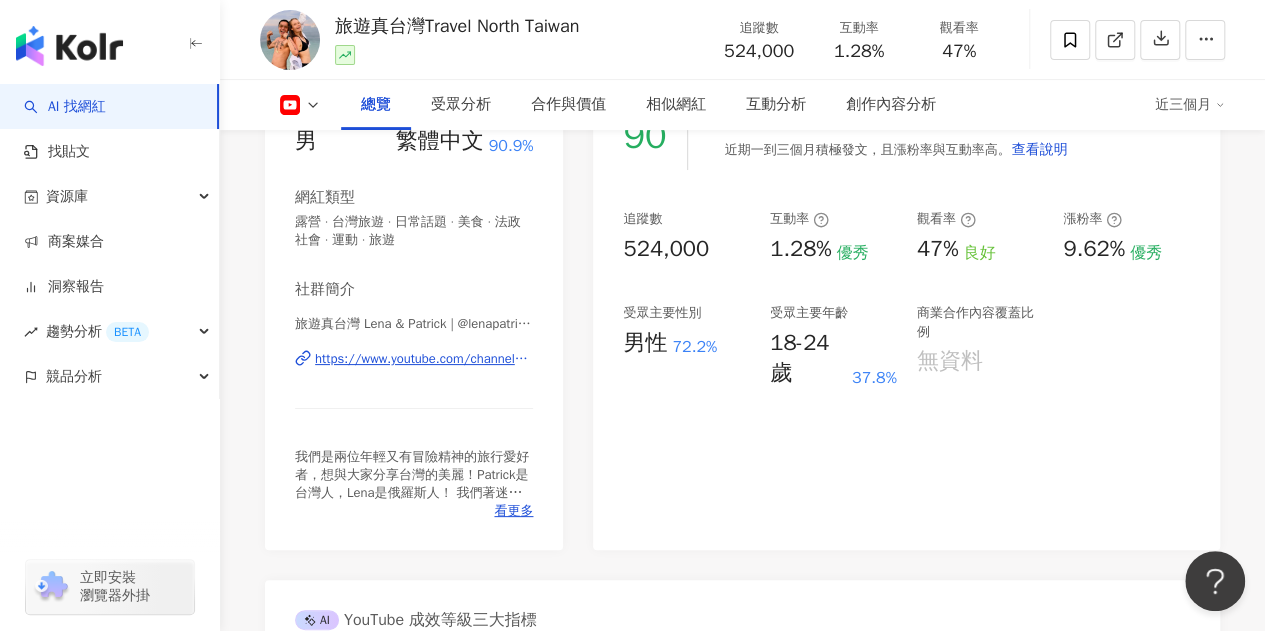 scroll, scrollTop: 0, scrollLeft: 0, axis: both 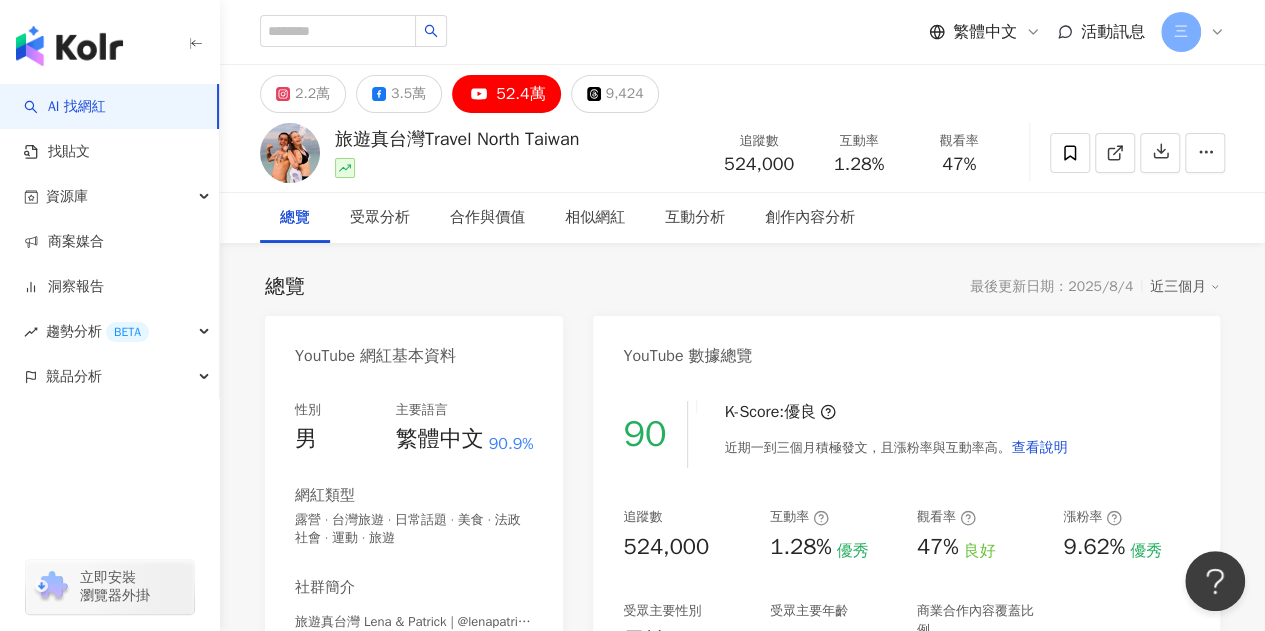 click on "三" at bounding box center (1181, 32) 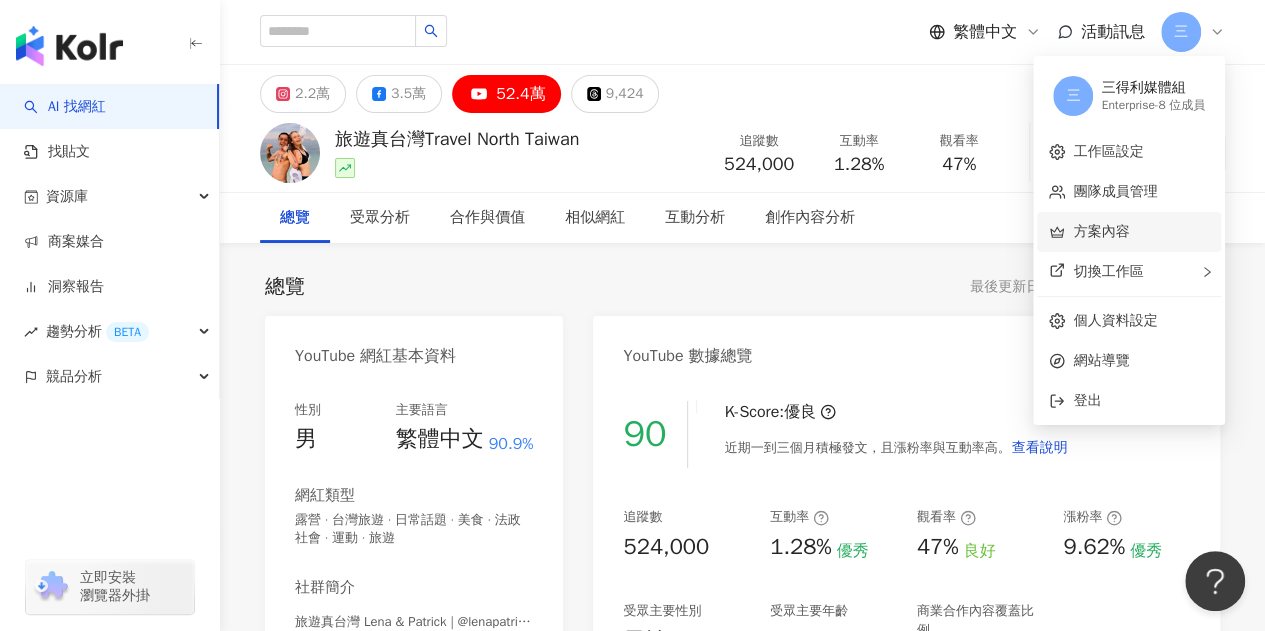 click on "方案內容" at bounding box center [1101, 231] 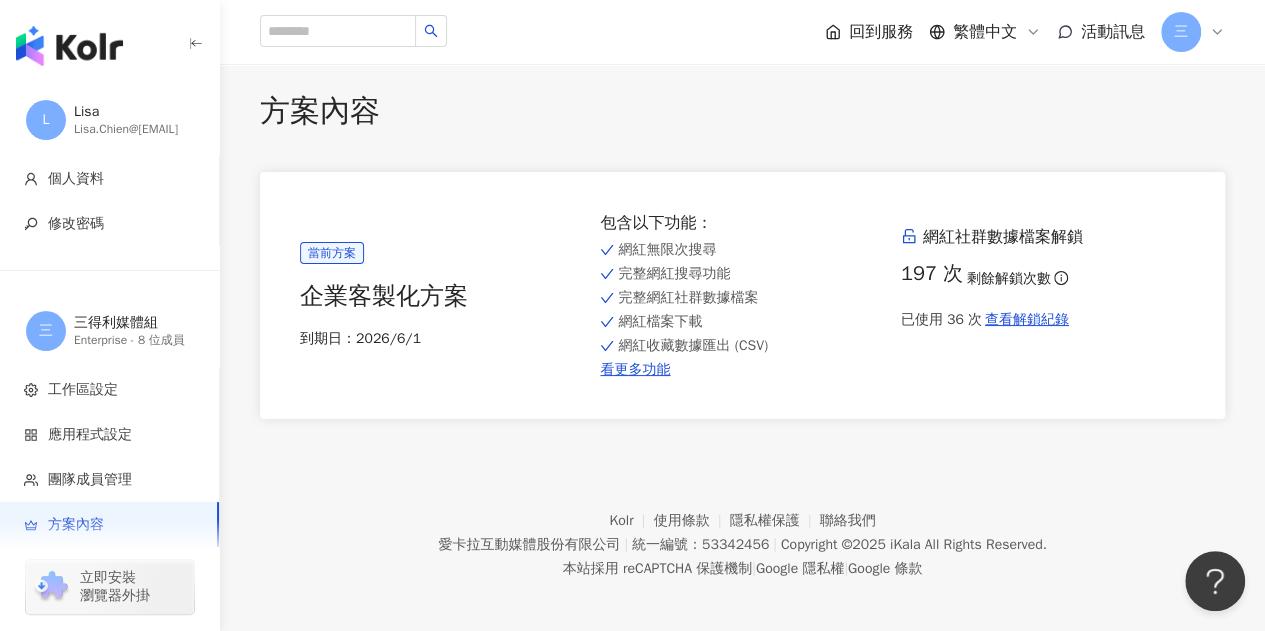 scroll, scrollTop: 0, scrollLeft: 0, axis: both 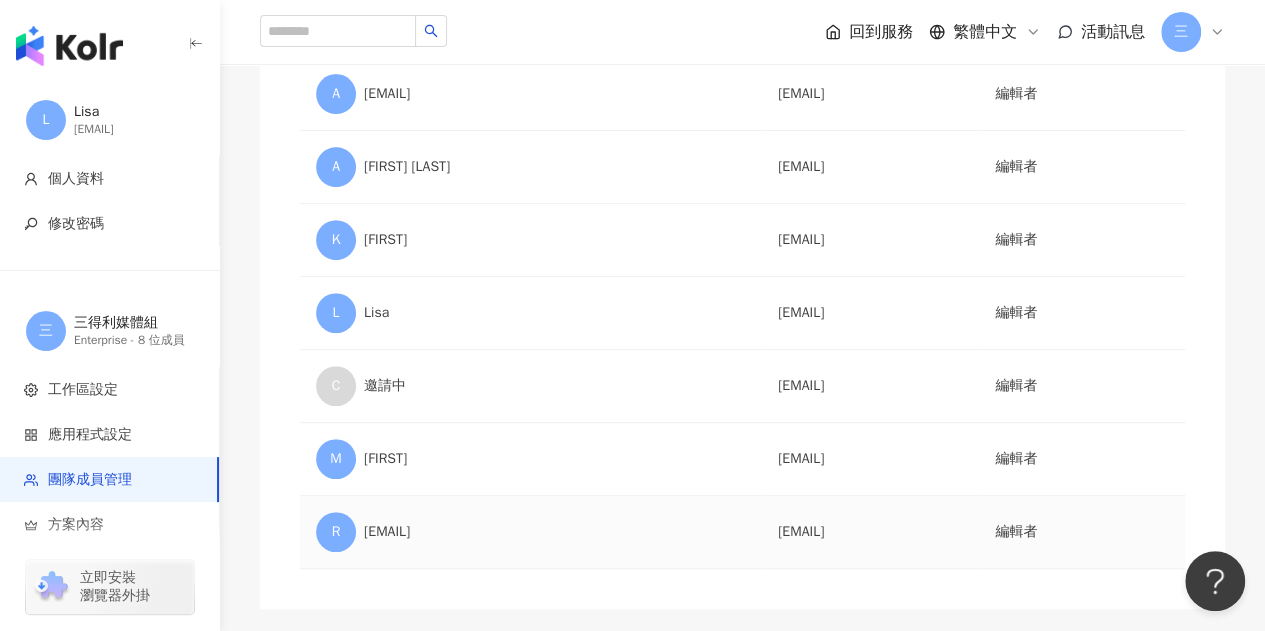 drag, startPoint x: 674, startPoint y: 527, endPoint x: 752, endPoint y: 533, distance: 78.23043 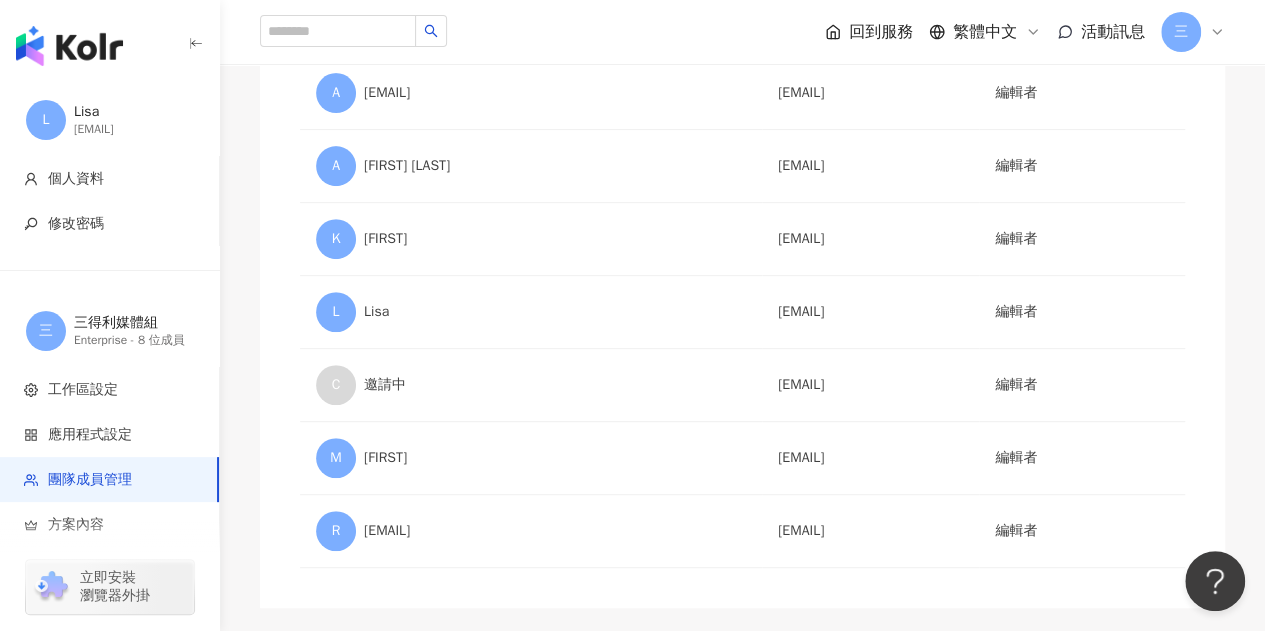 scroll, scrollTop: 492, scrollLeft: 0, axis: vertical 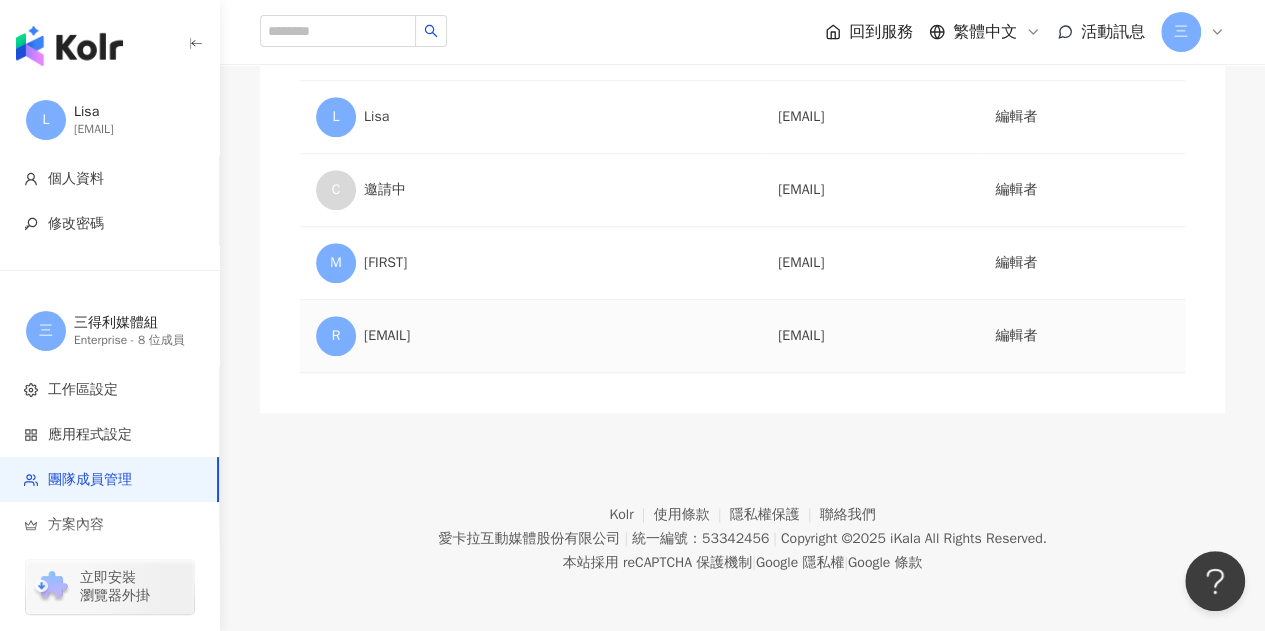 click on "編輯者" at bounding box center [1082, 336] 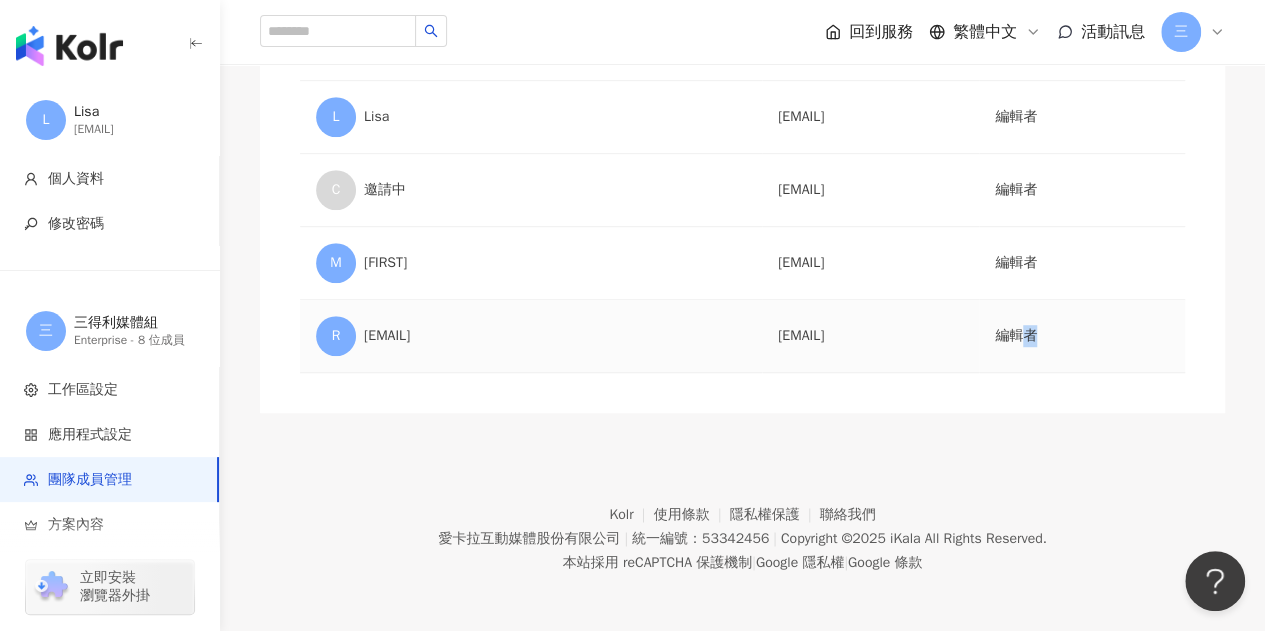 click on "編輯者" at bounding box center (1082, 336) 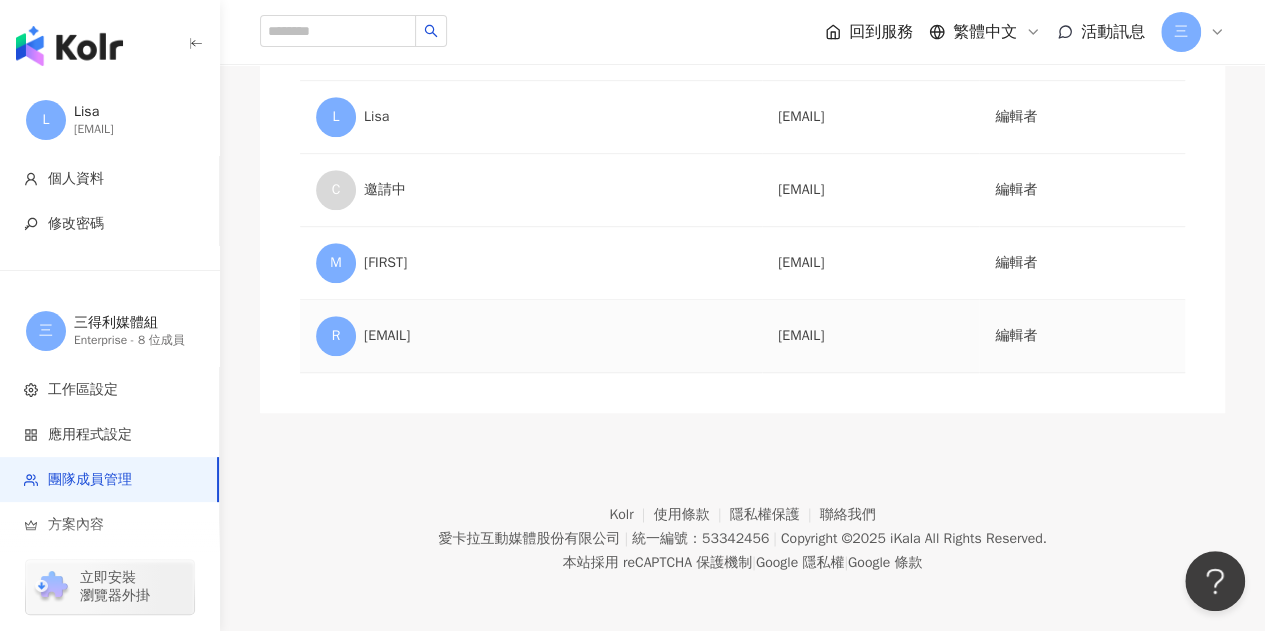 click on "編輯者" at bounding box center [1082, 336] 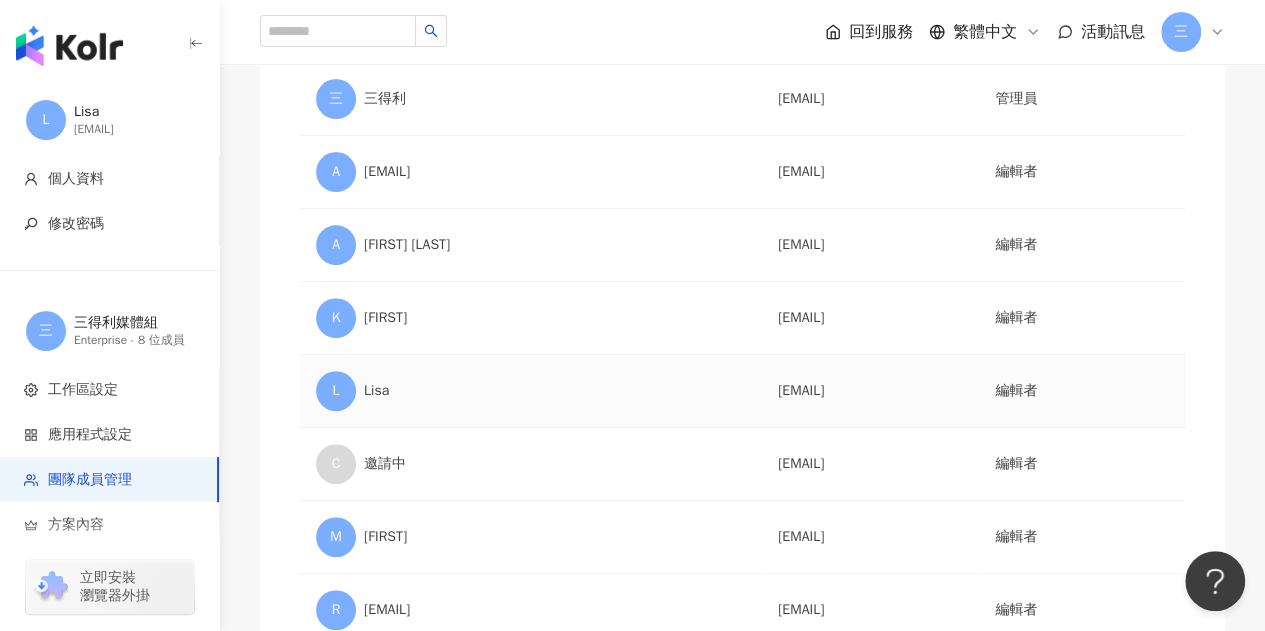 scroll, scrollTop: 292, scrollLeft: 0, axis: vertical 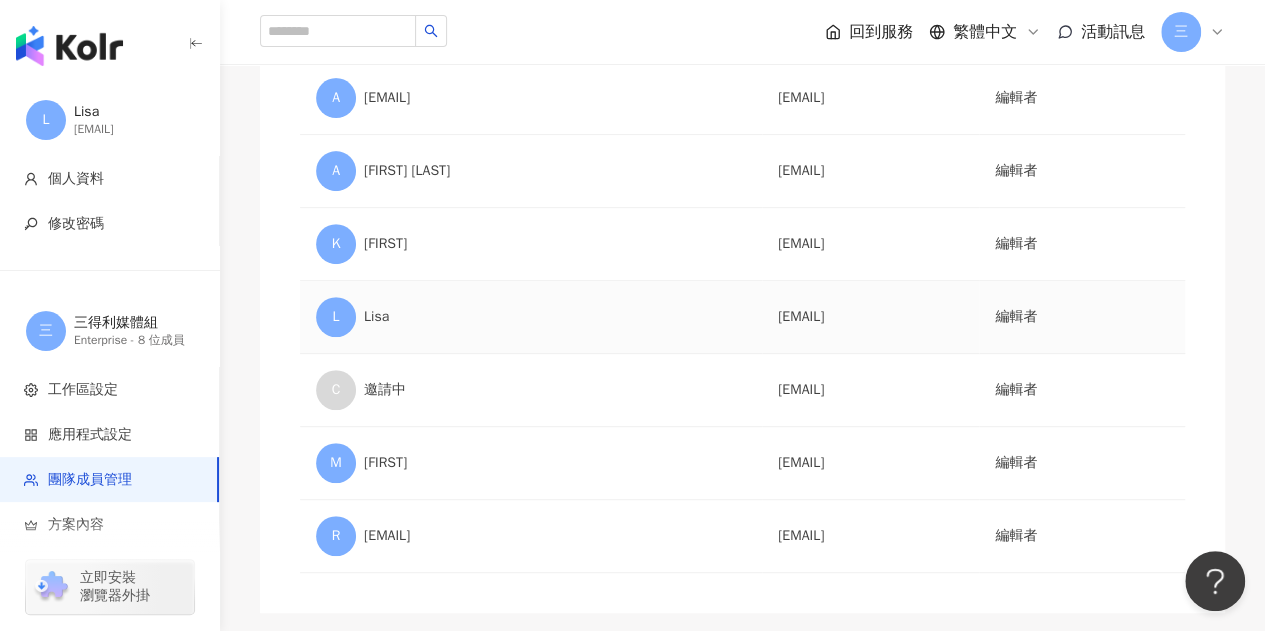 click on "L Lisa" at bounding box center [531, 317] 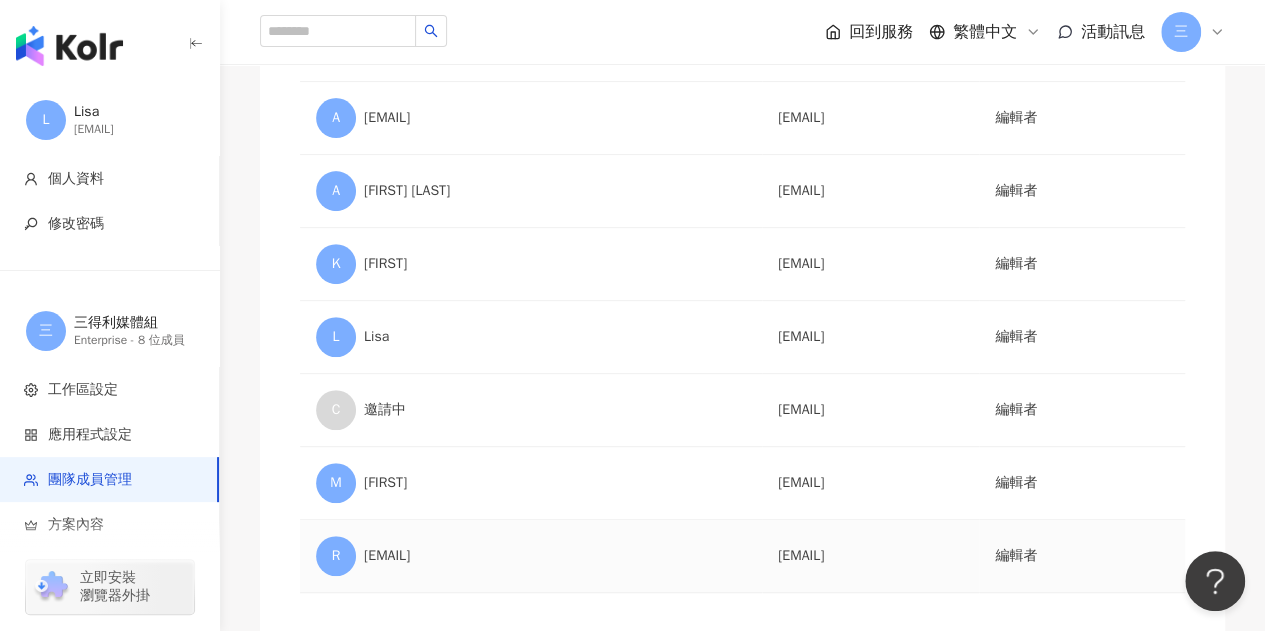 scroll, scrollTop: 92, scrollLeft: 0, axis: vertical 